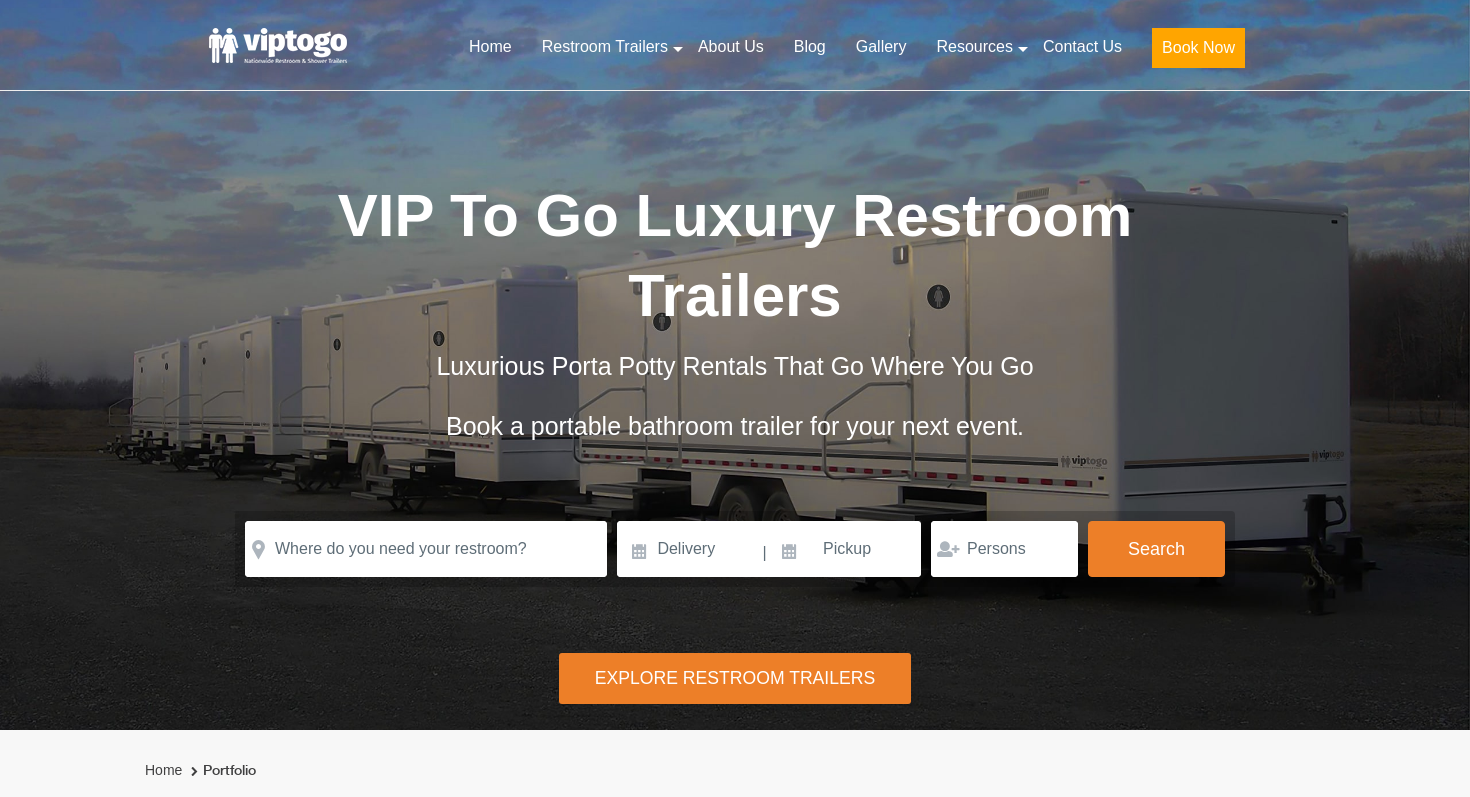 scroll, scrollTop: 0, scrollLeft: 0, axis: both 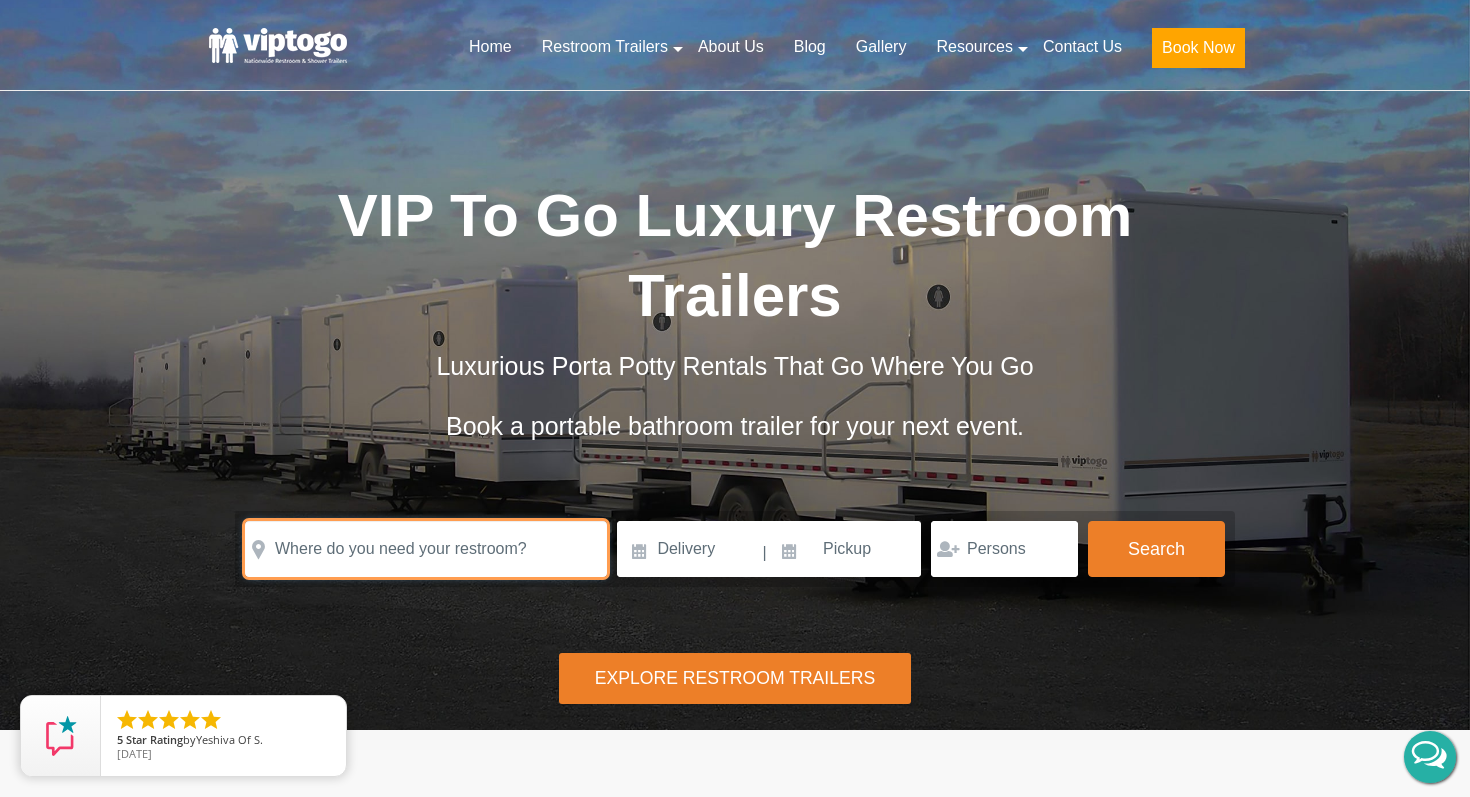 click at bounding box center [426, 549] 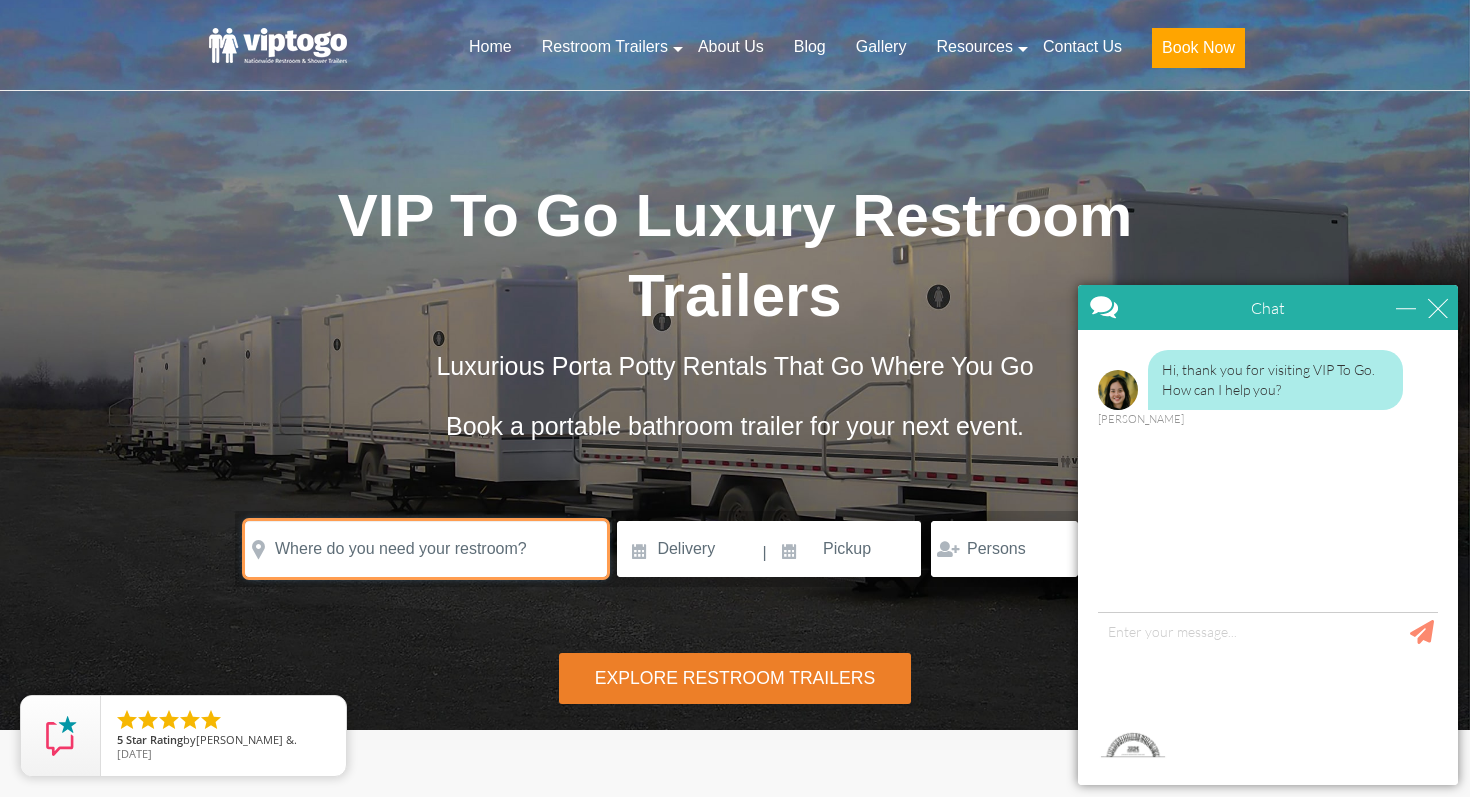 click at bounding box center [426, 549] 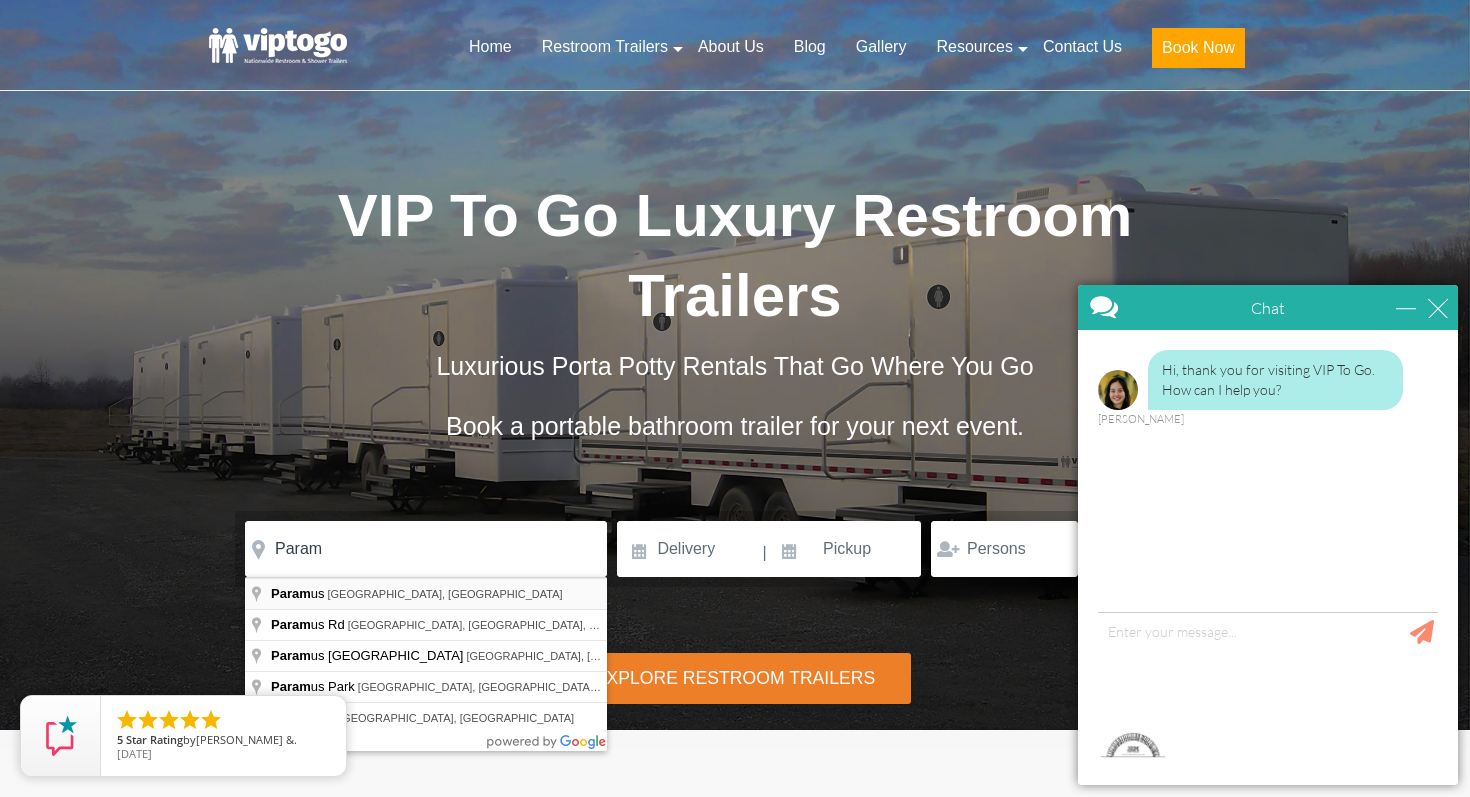 type on "[GEOGRAPHIC_DATA], [GEOGRAPHIC_DATA], [GEOGRAPHIC_DATA]" 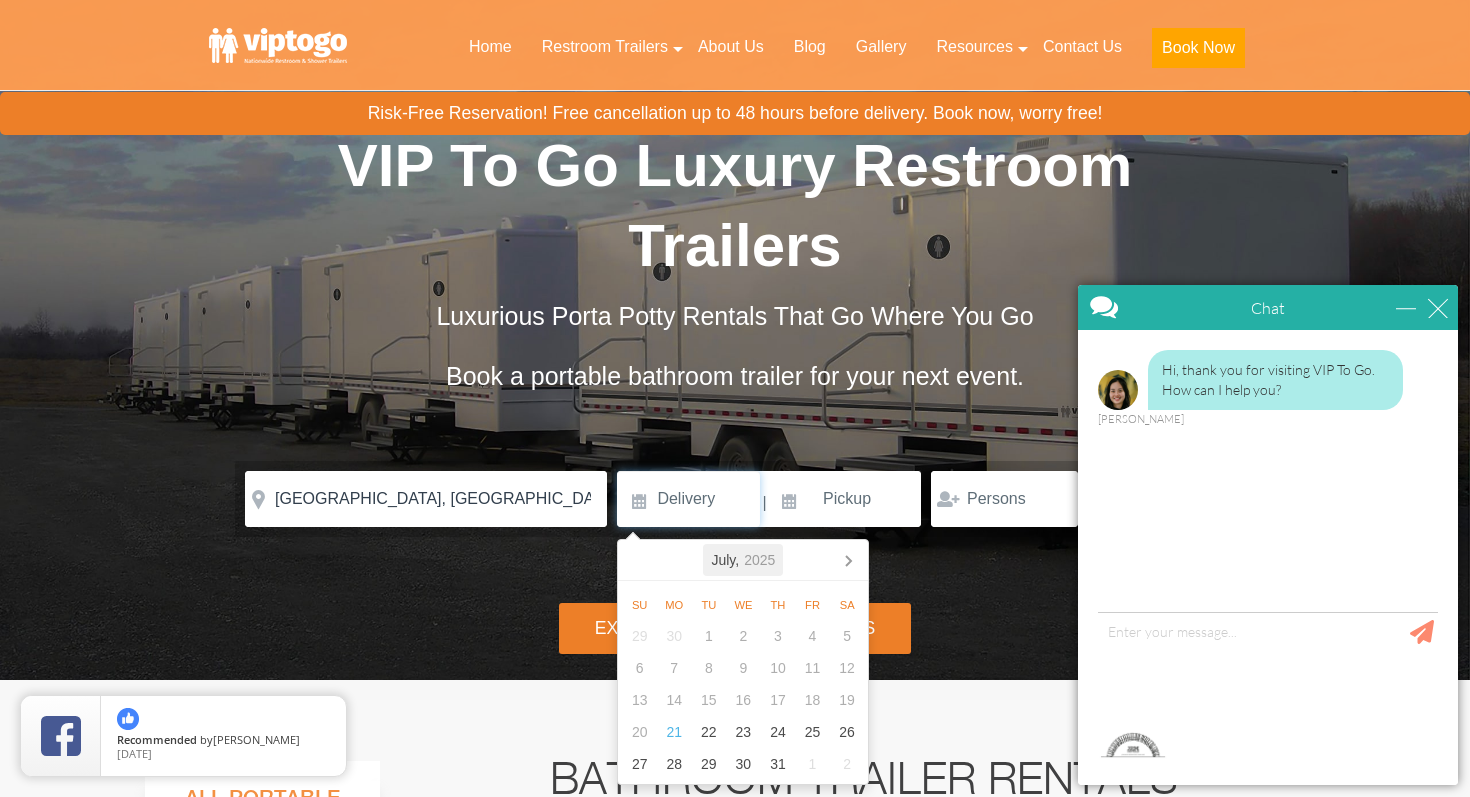 scroll, scrollTop: 103, scrollLeft: 0, axis: vertical 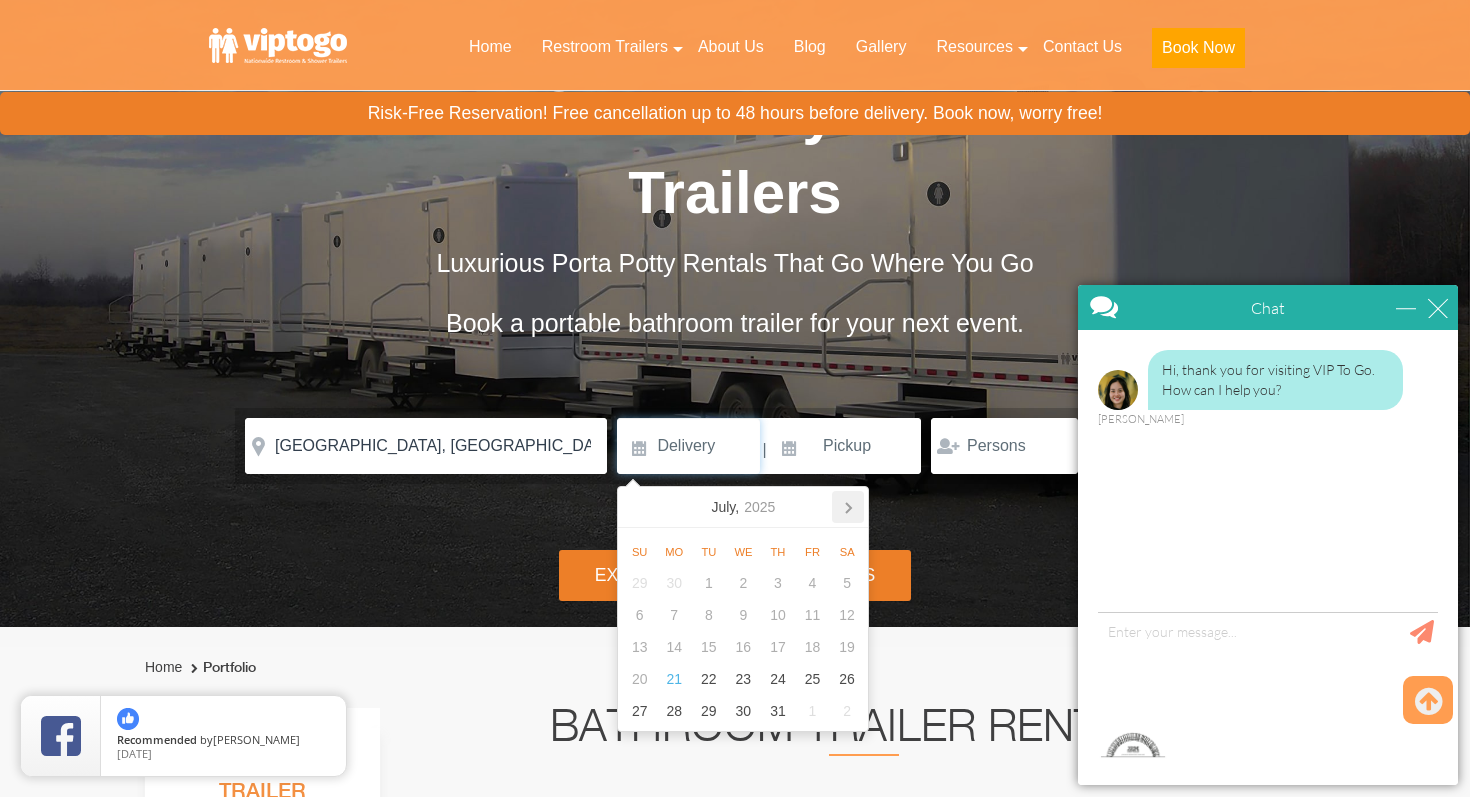 click 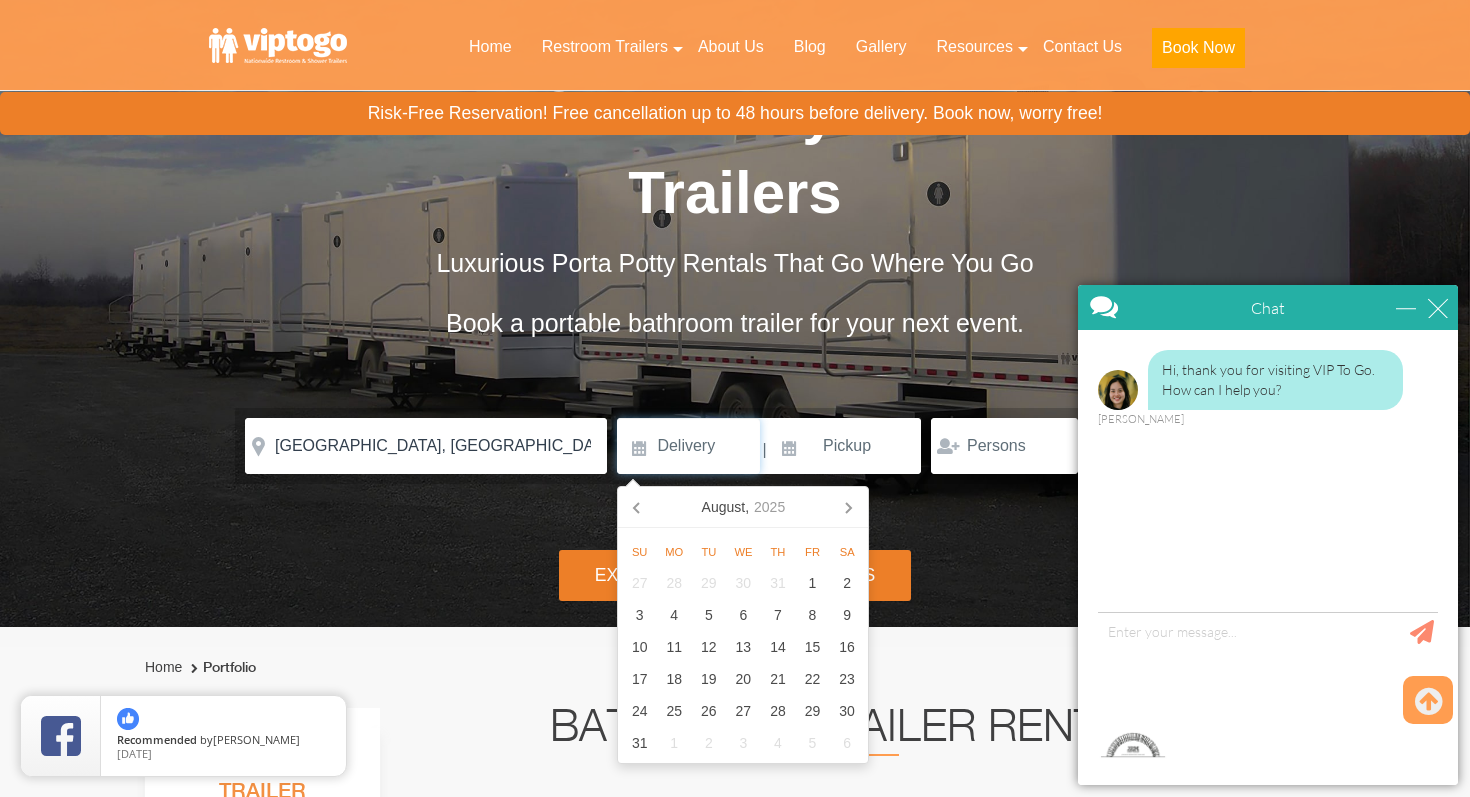 click 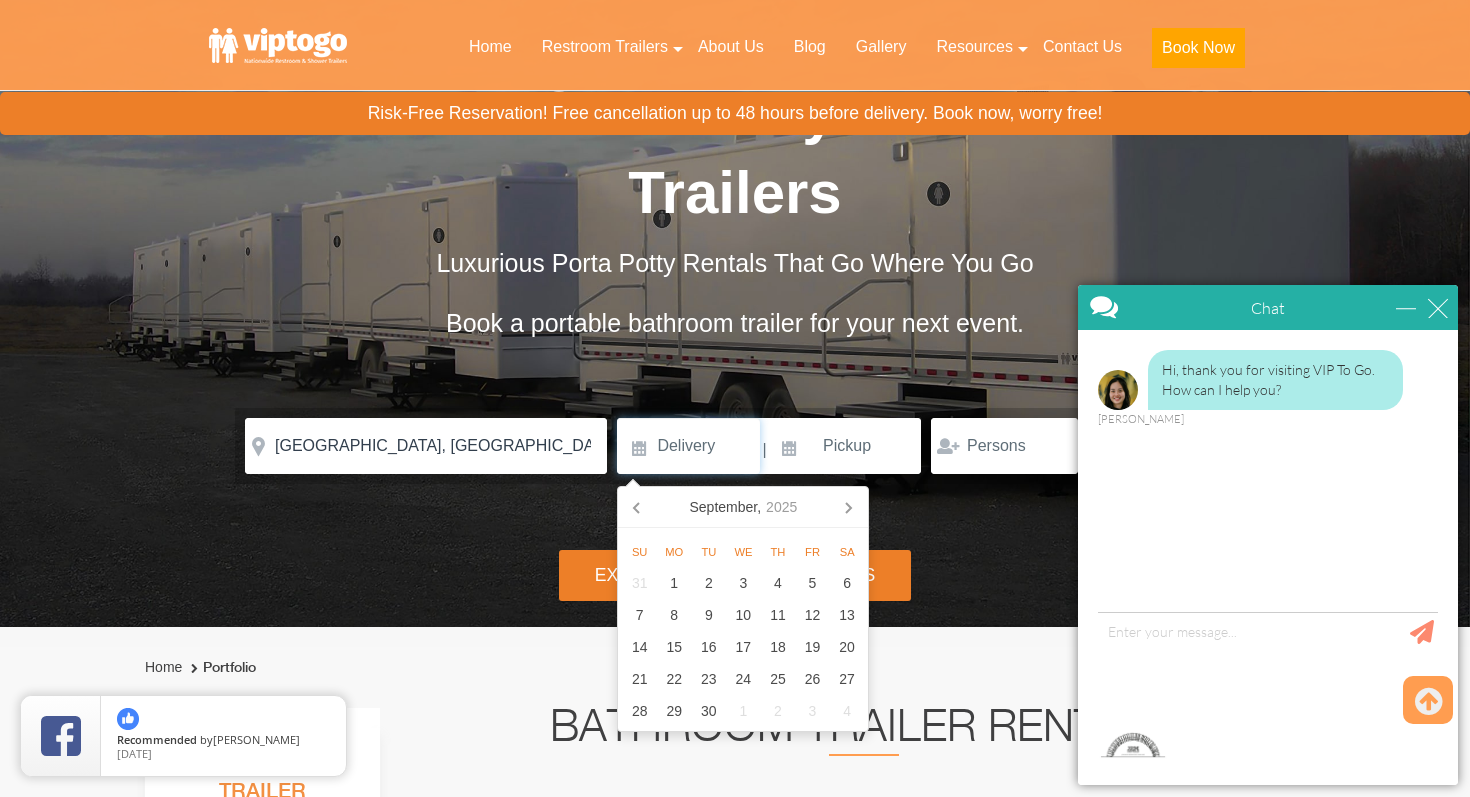 click 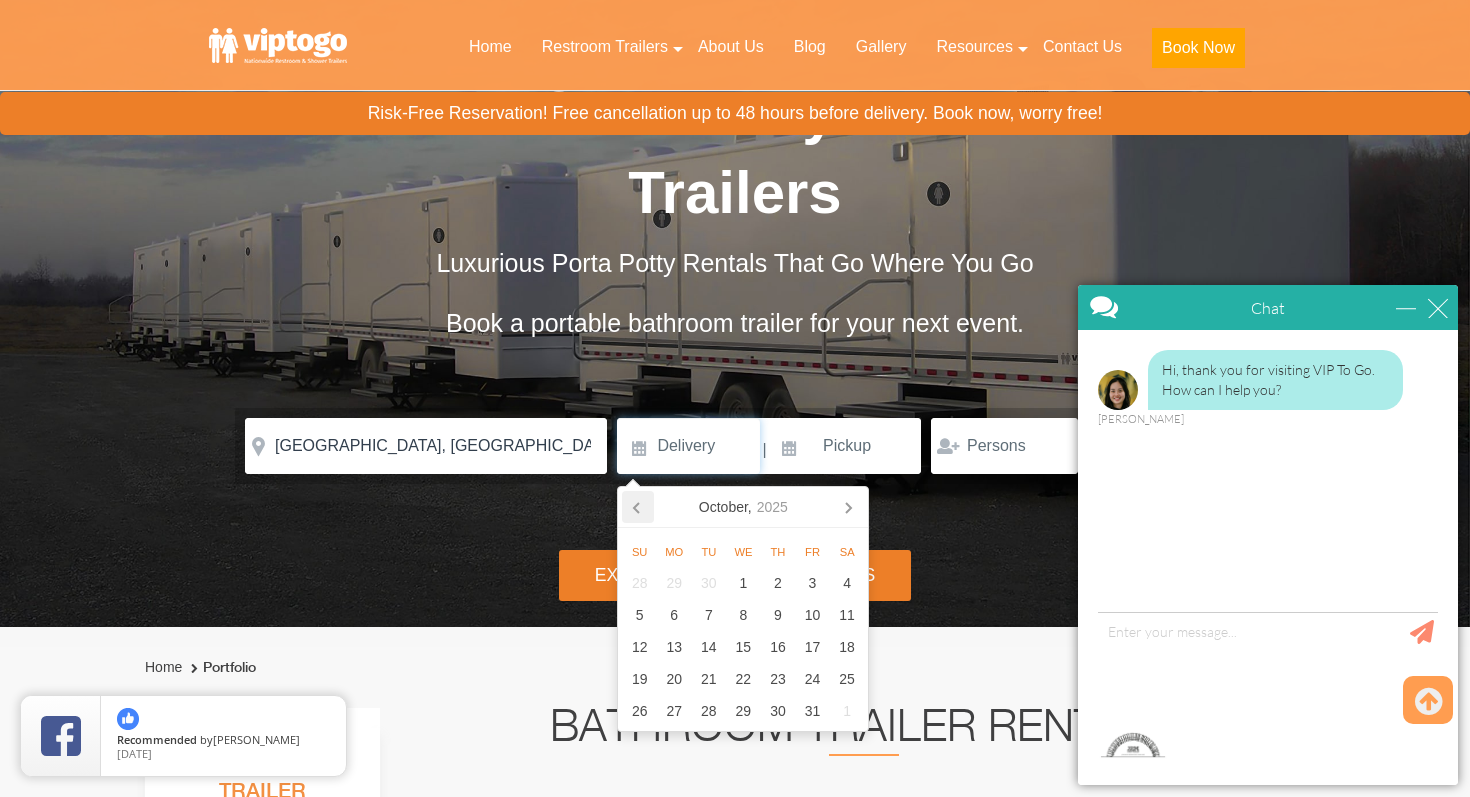 click 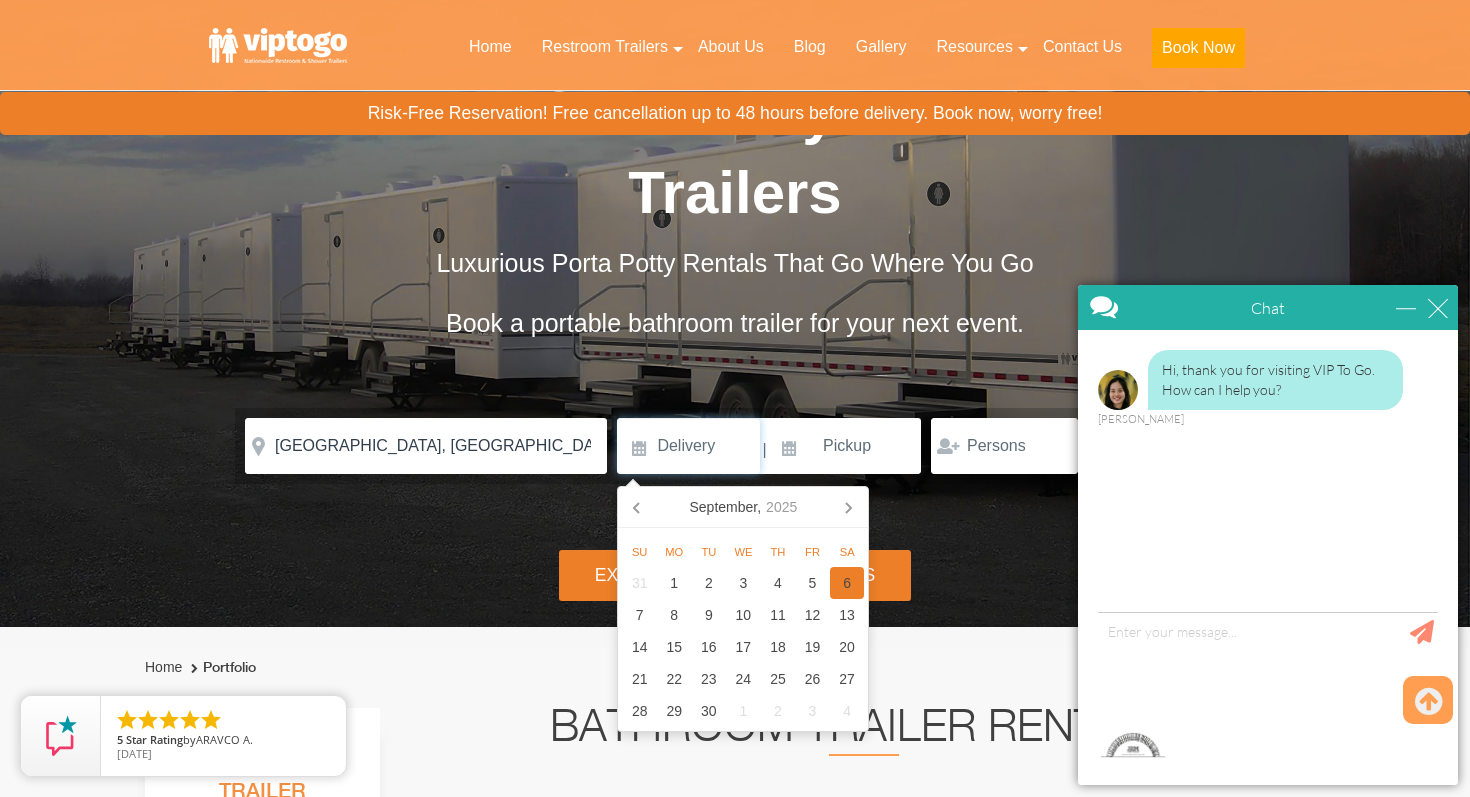 click on "6" at bounding box center (847, 583) 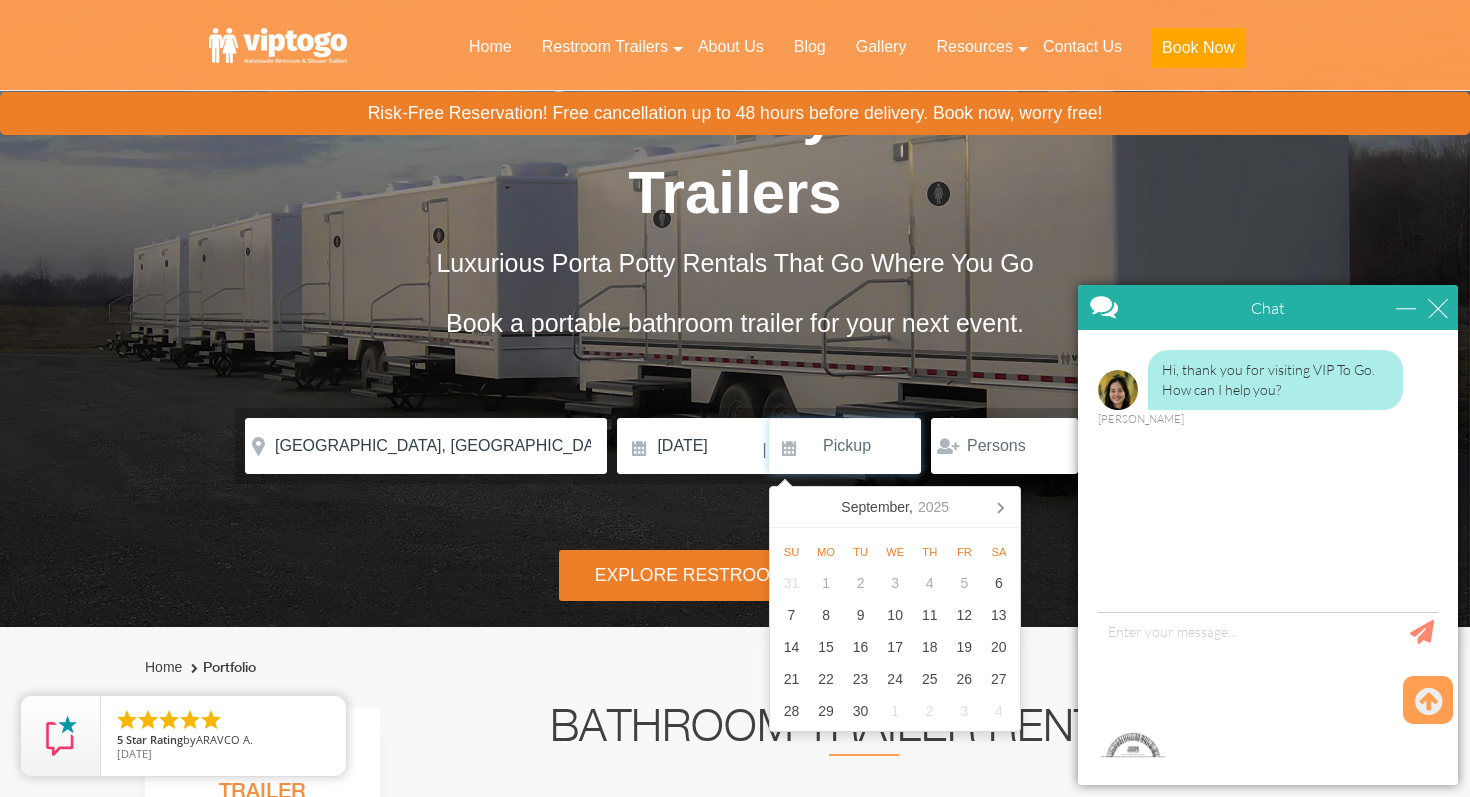 click at bounding box center [845, 446] 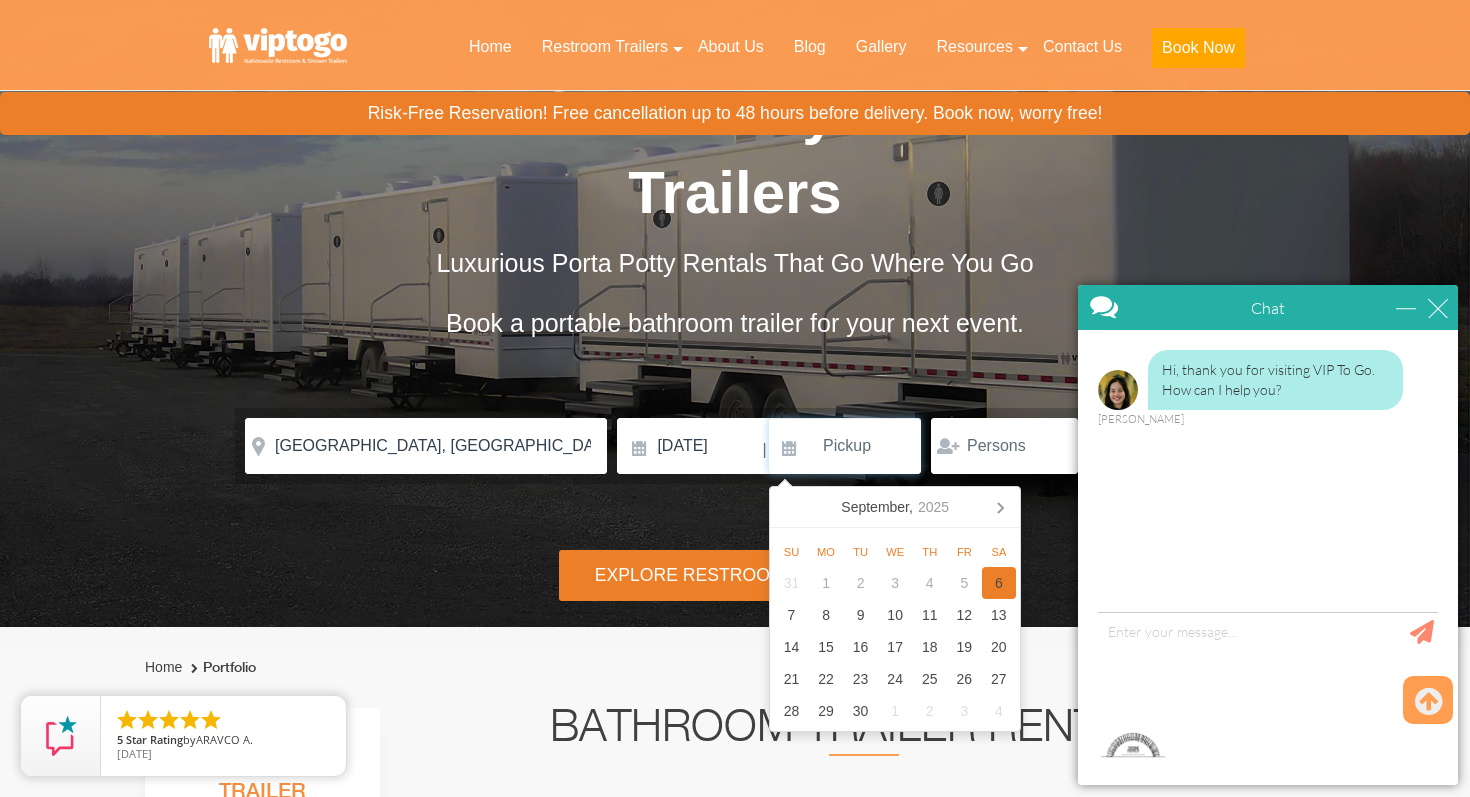 click on "6" at bounding box center [999, 583] 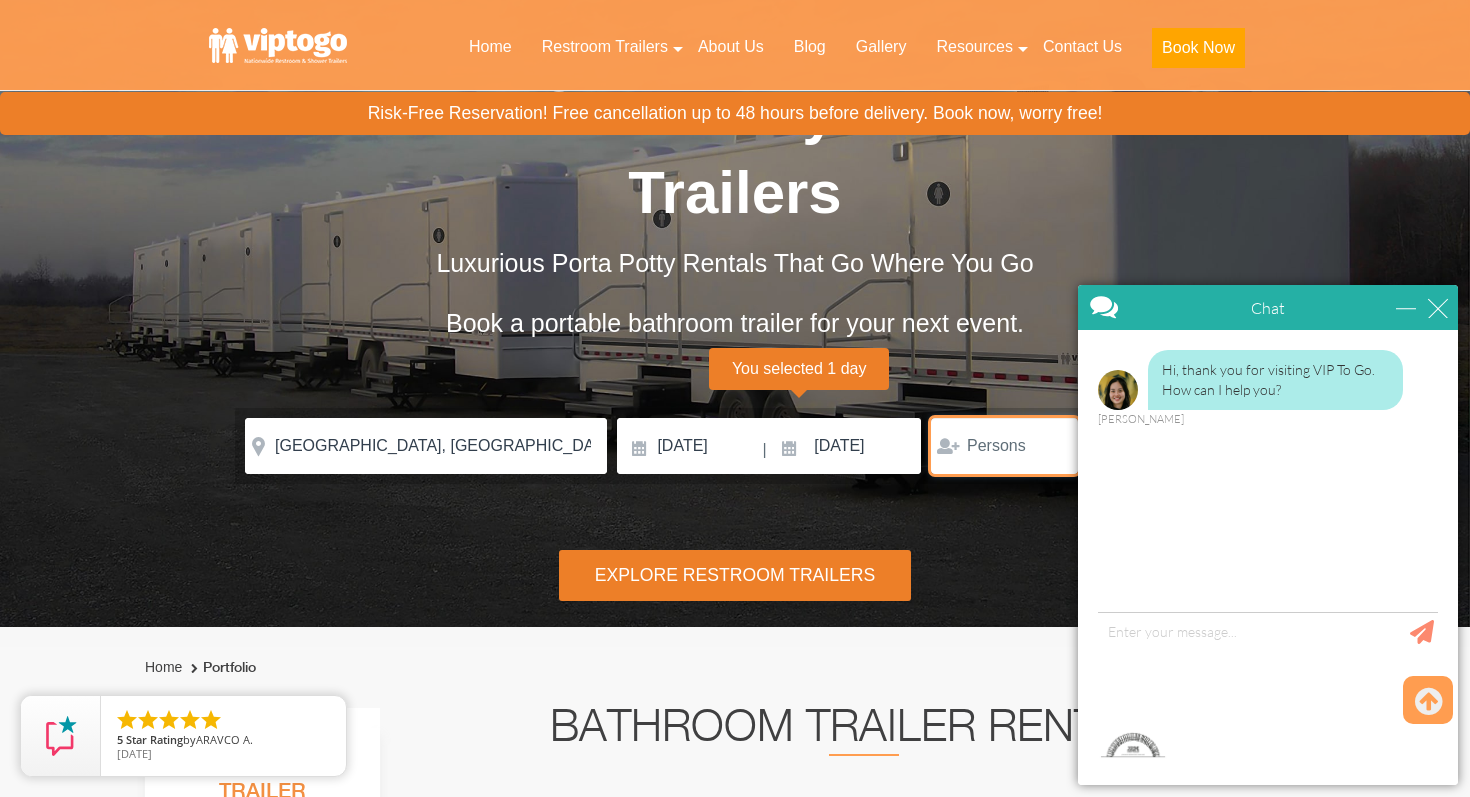 click at bounding box center (1004, 446) 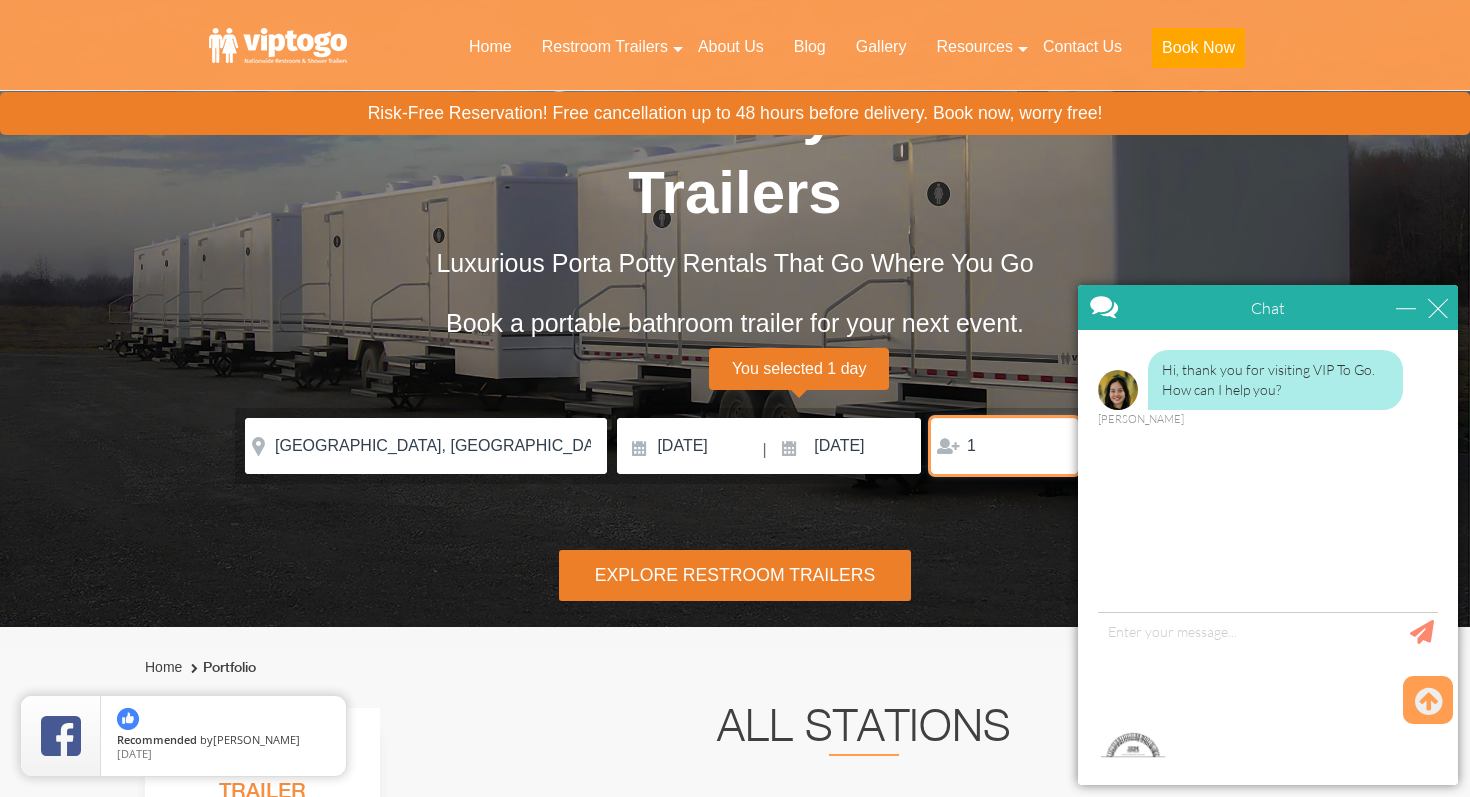 click on "1" at bounding box center [1004, 446] 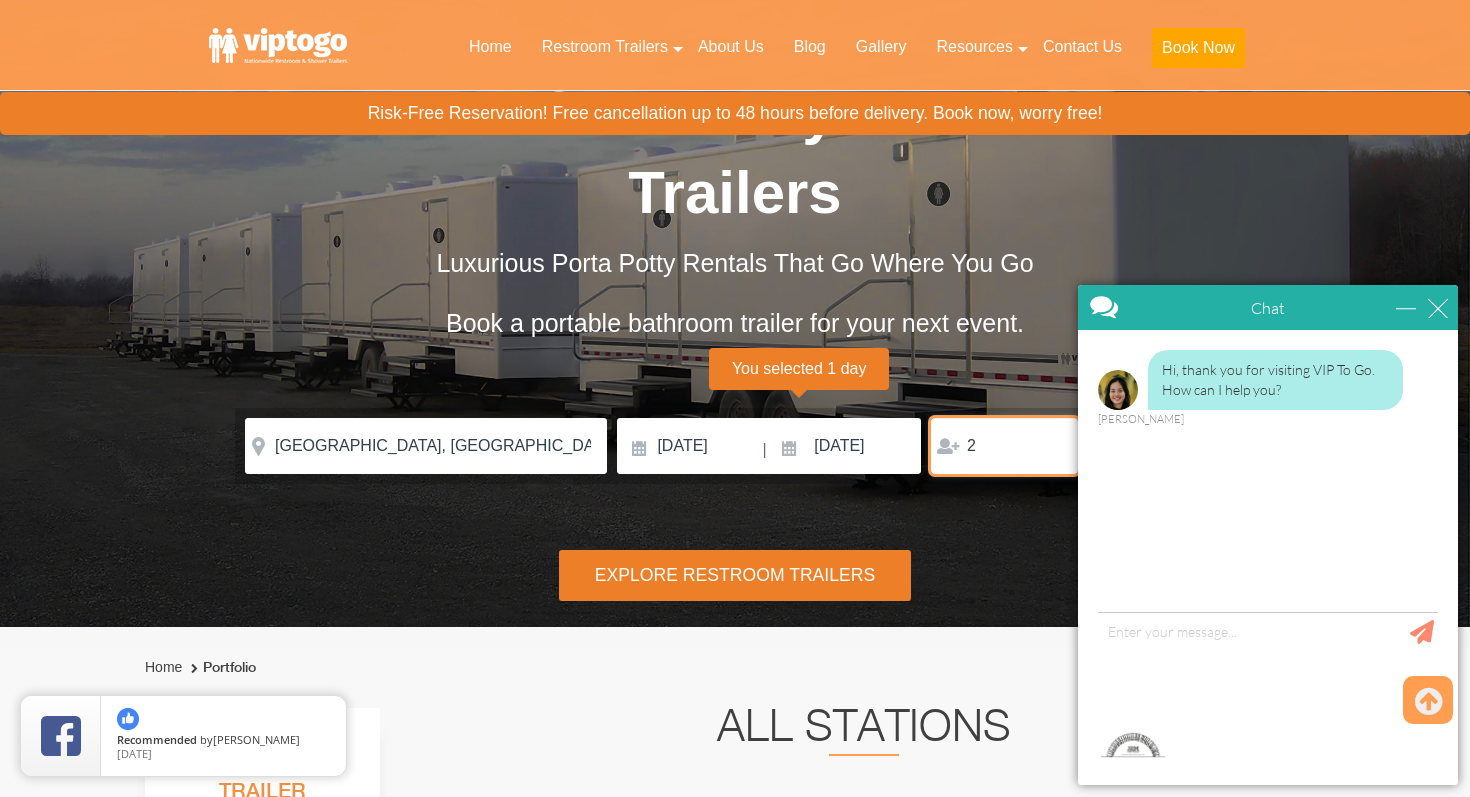 click on "2" at bounding box center (1004, 446) 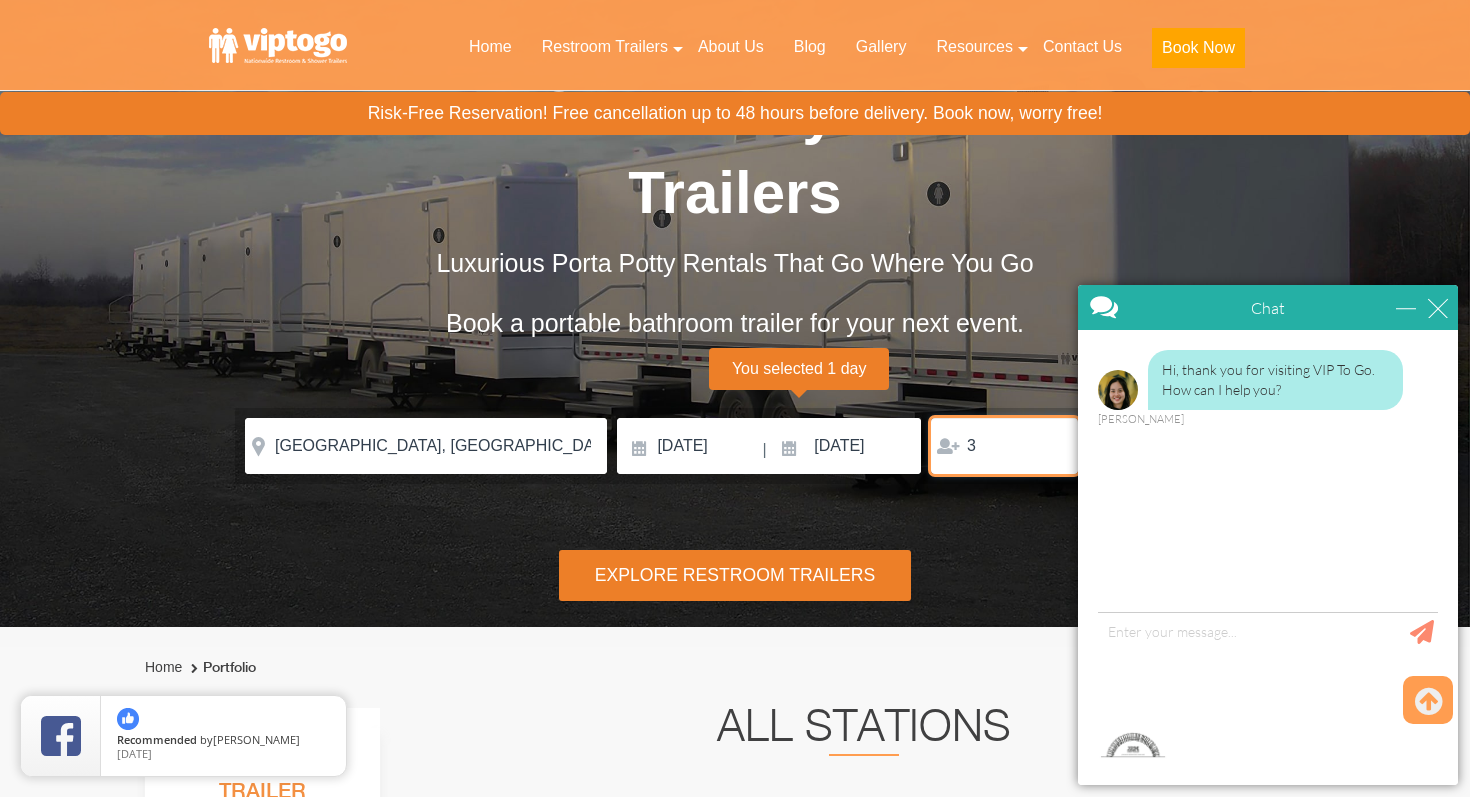 click on "3" at bounding box center [1004, 446] 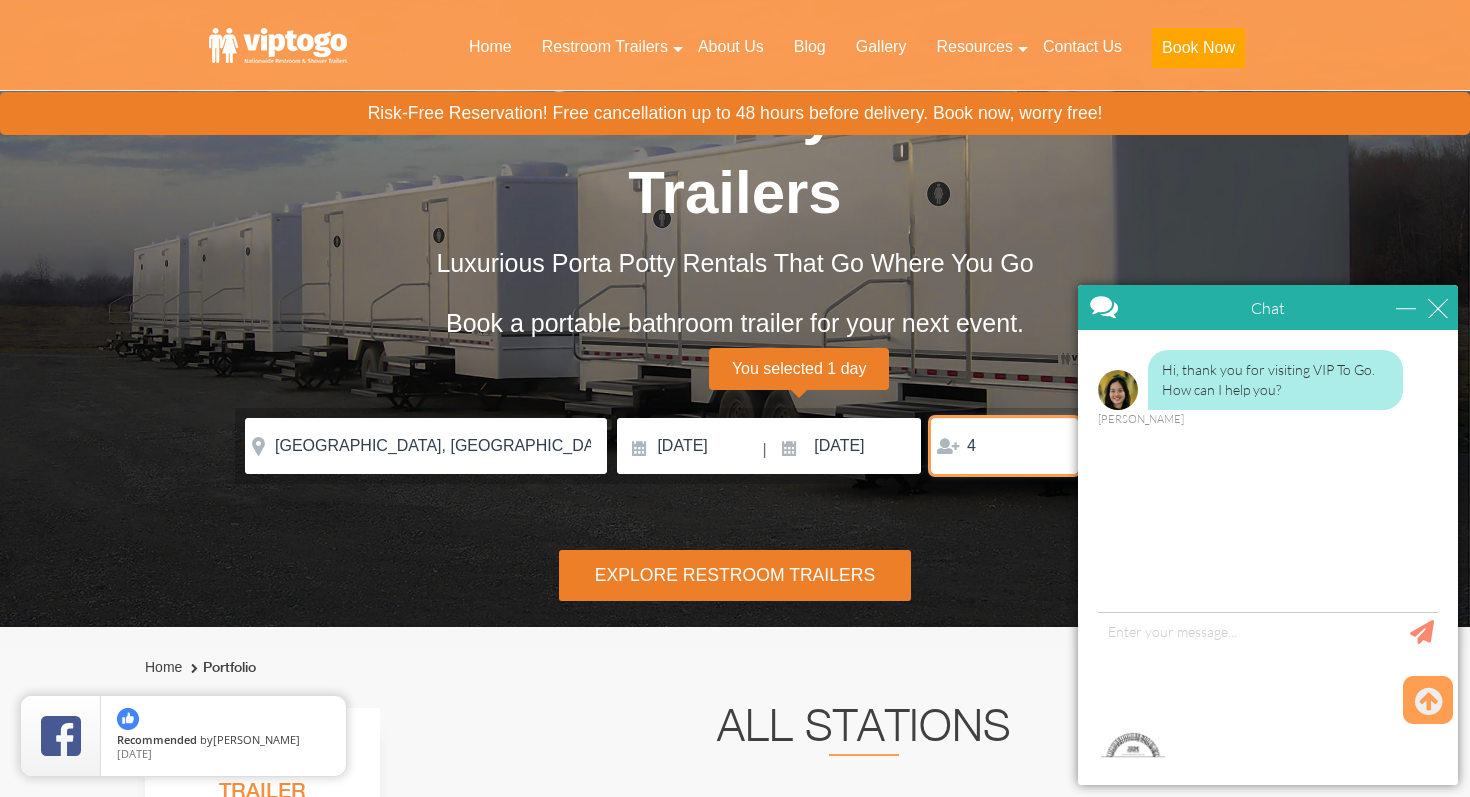 click on "4" at bounding box center [1004, 446] 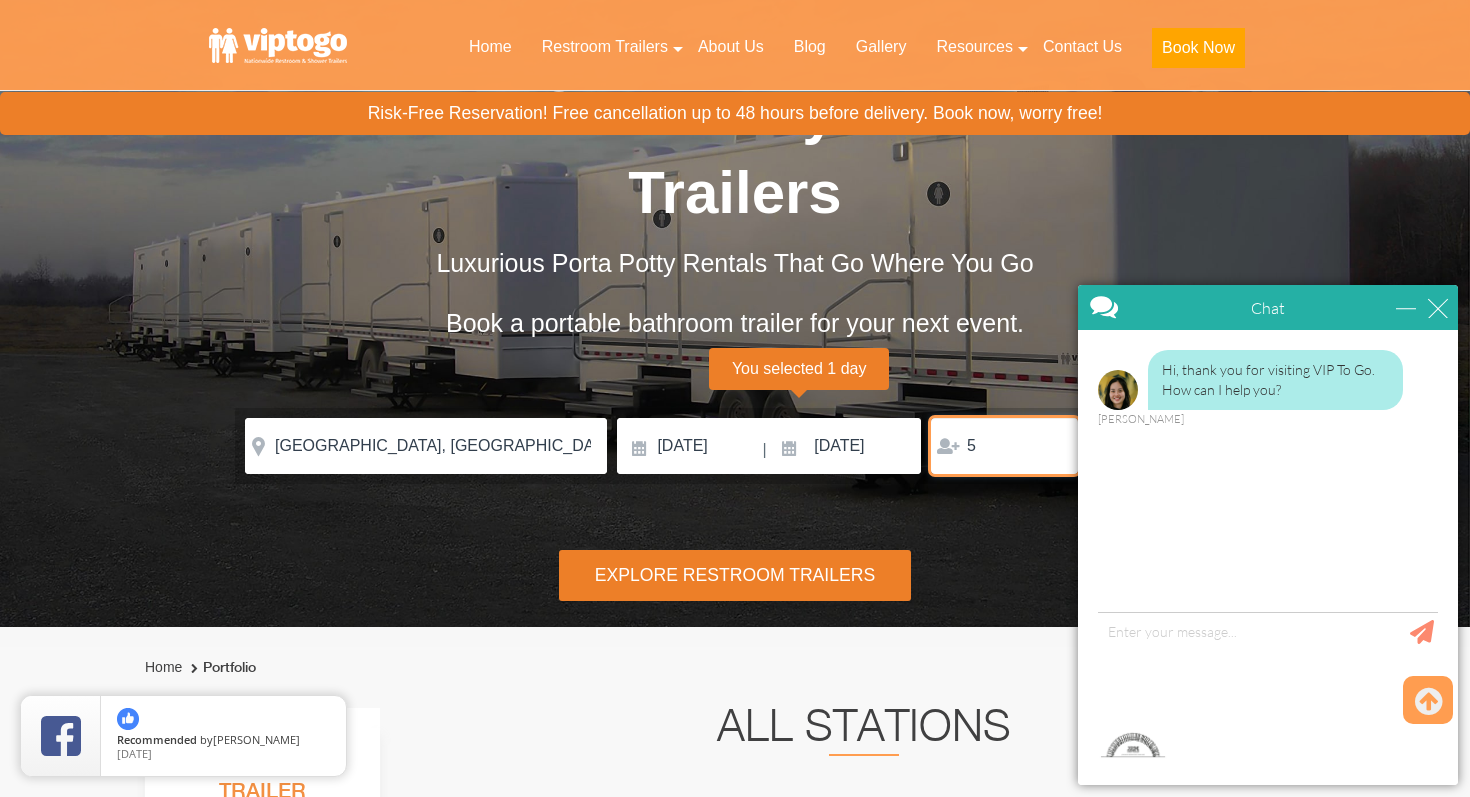 click on "5" at bounding box center (1004, 446) 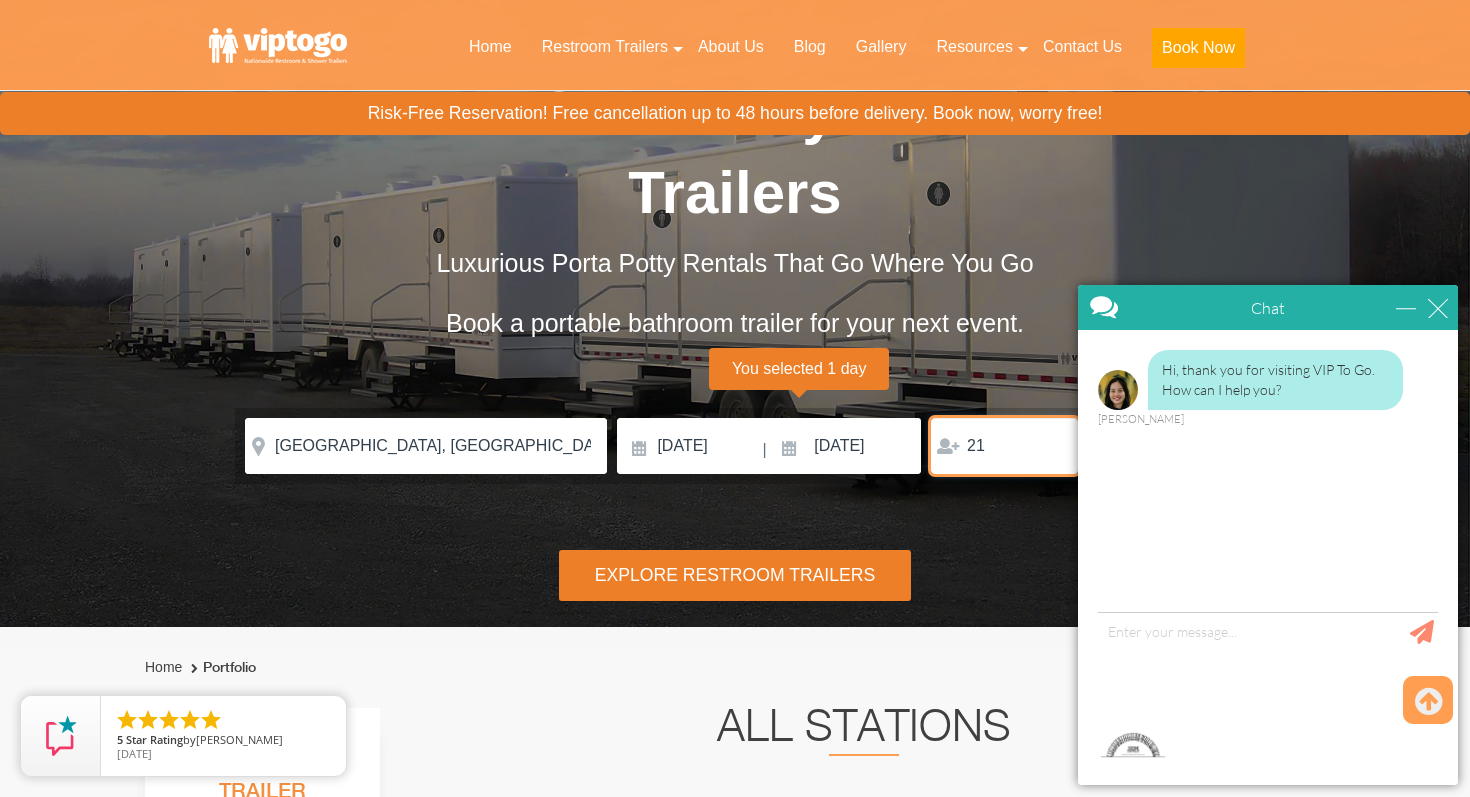 click on "21" at bounding box center [1004, 446] 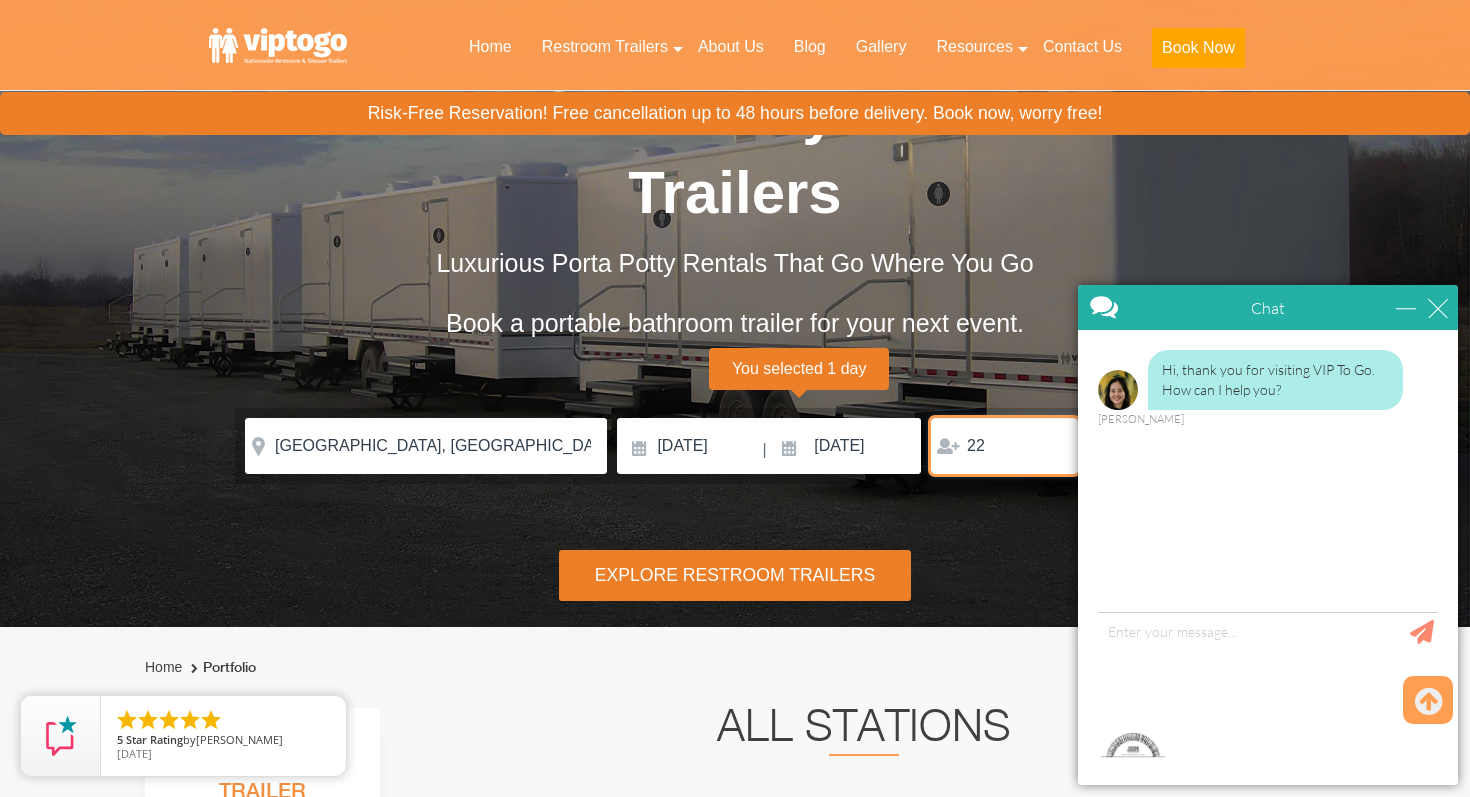 click on "22" at bounding box center [1004, 446] 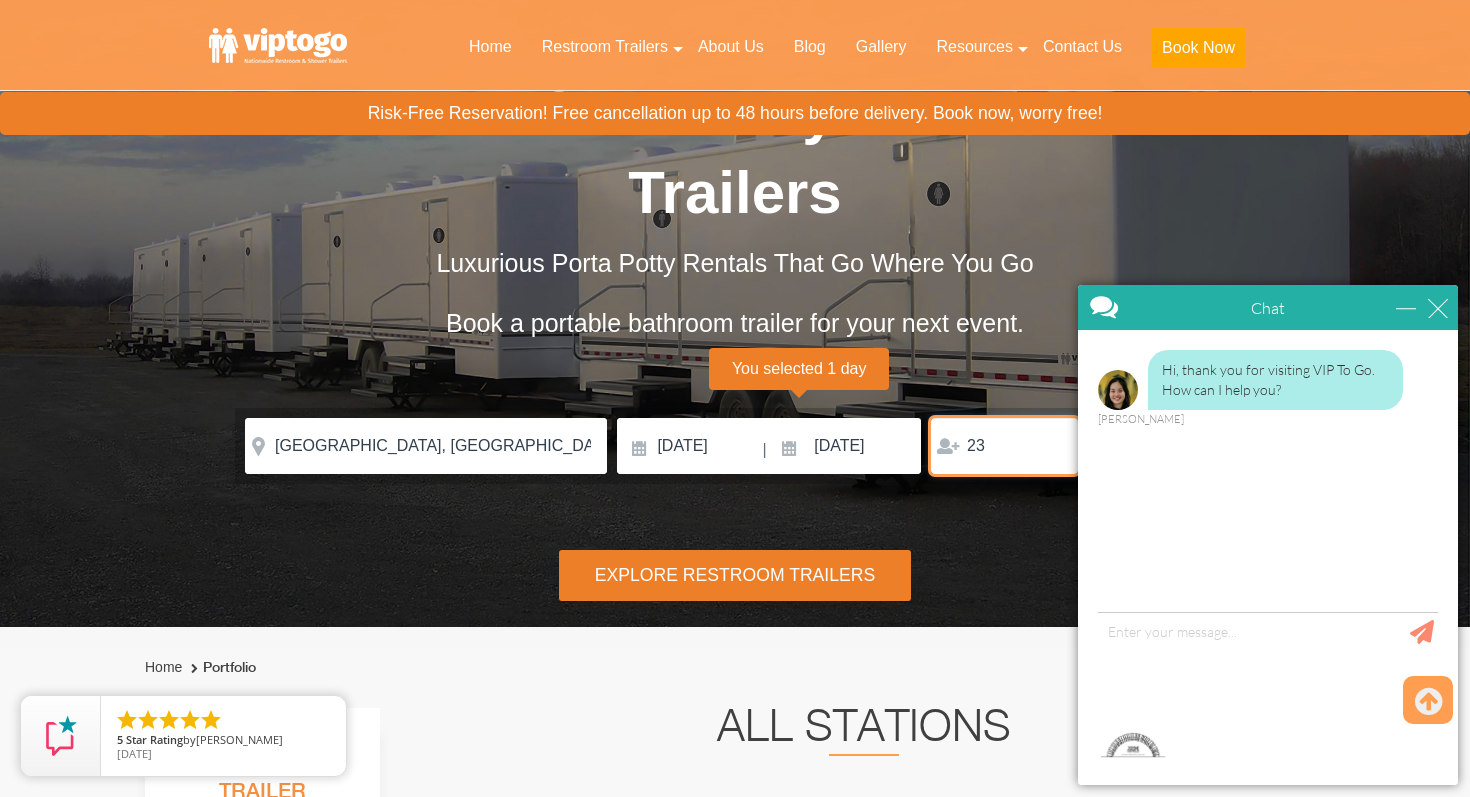 click on "23" at bounding box center (1004, 446) 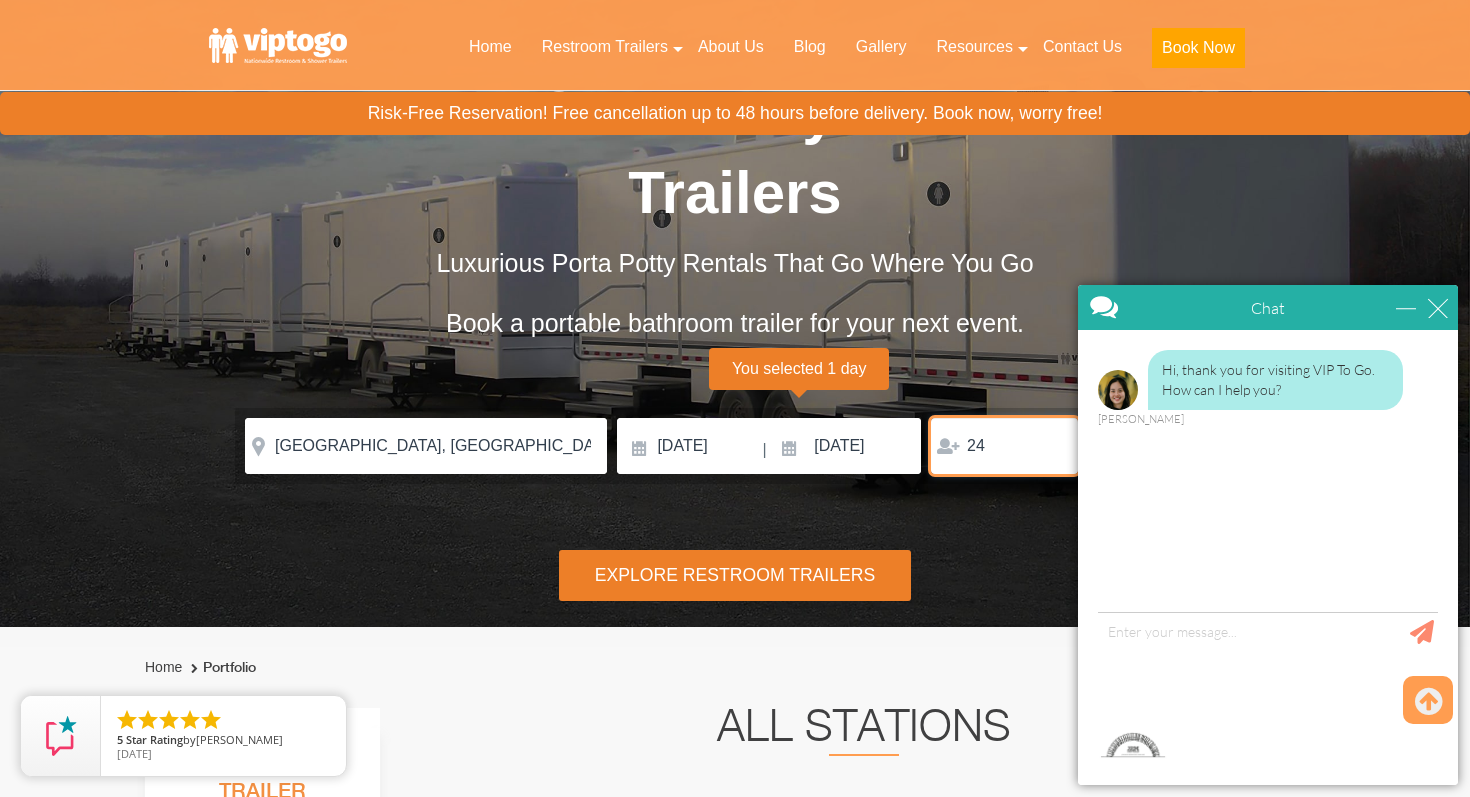 click on "24" at bounding box center (1004, 446) 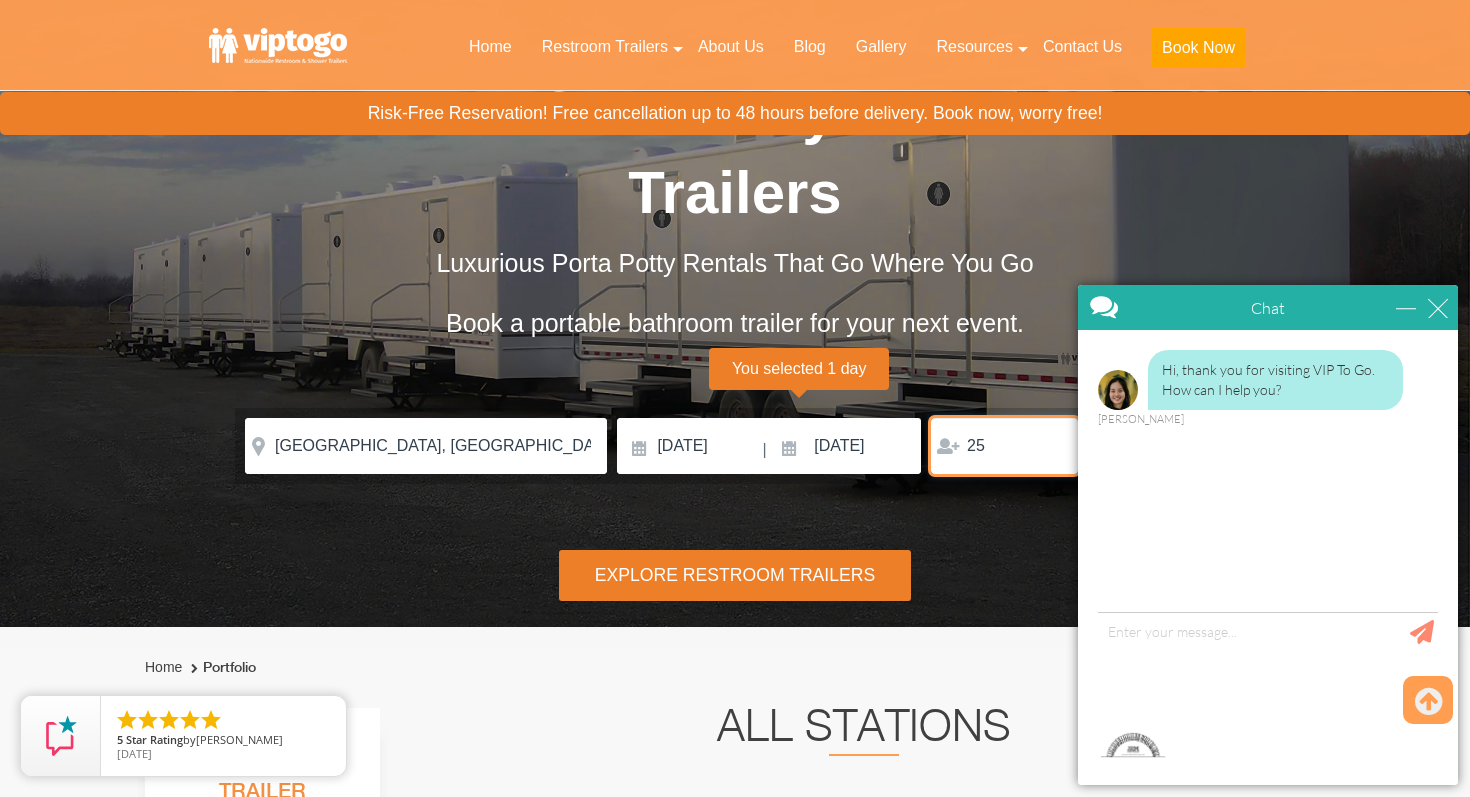 click on "25" at bounding box center (1004, 446) 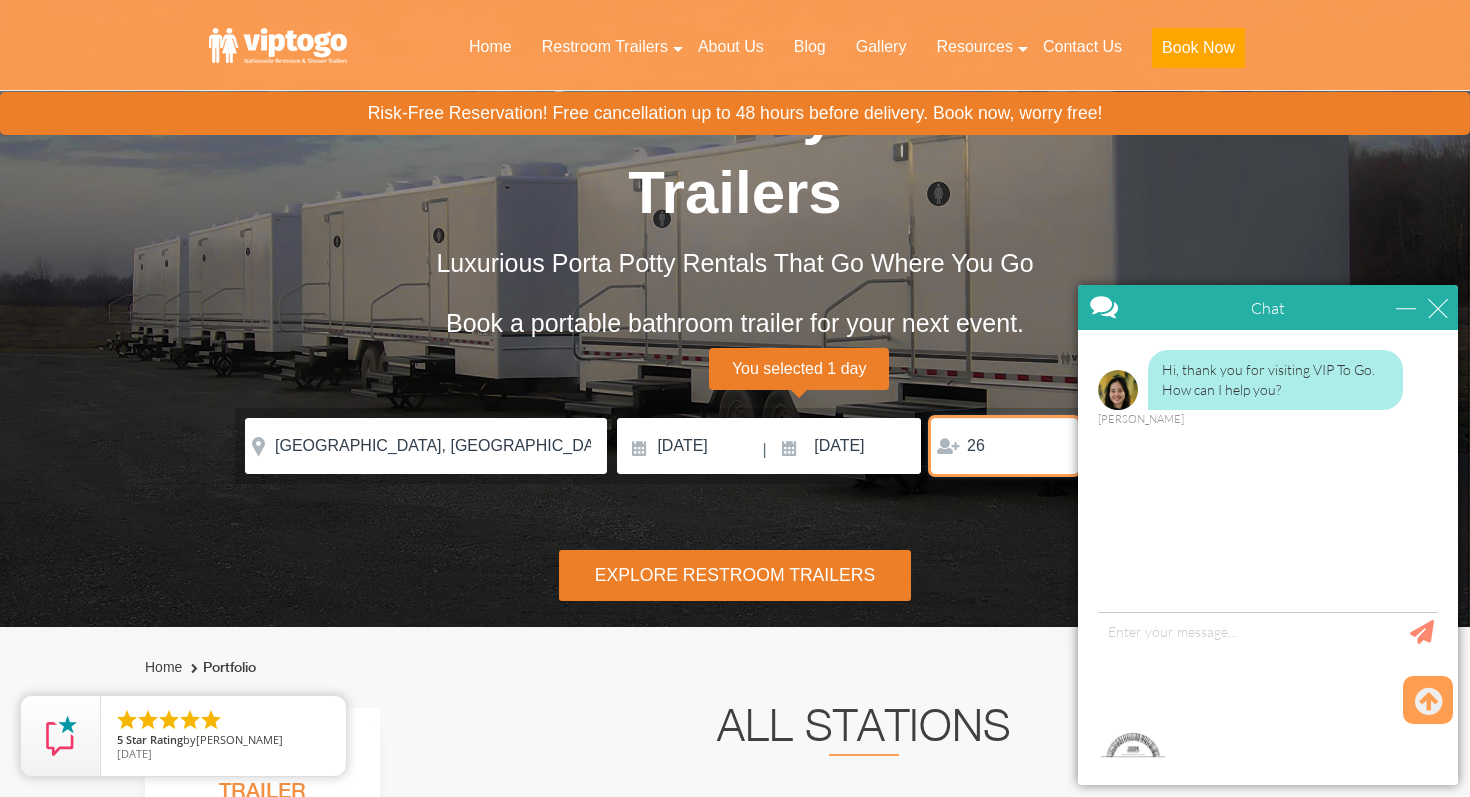 click on "26" at bounding box center [1004, 446] 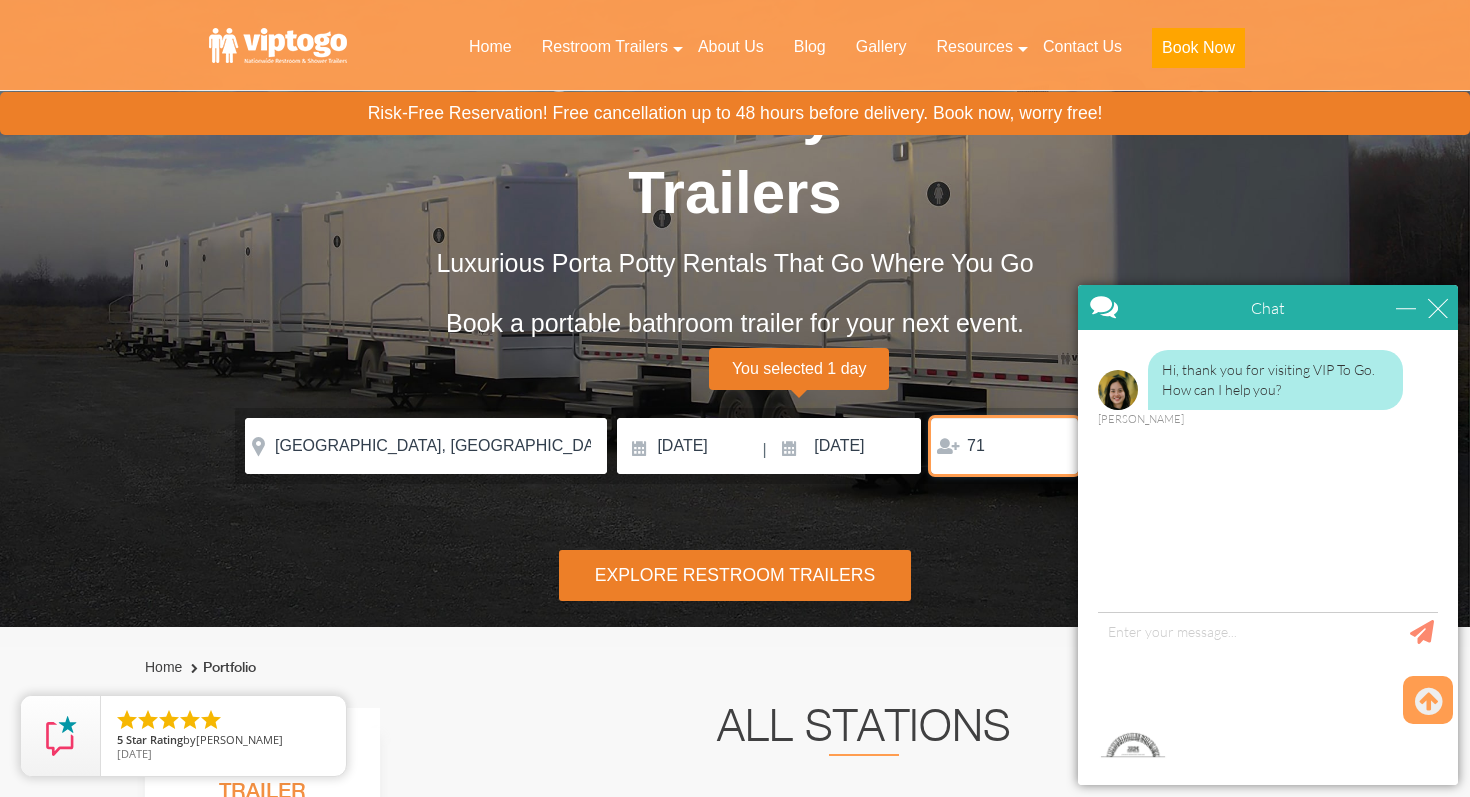click on "71" at bounding box center [1004, 446] 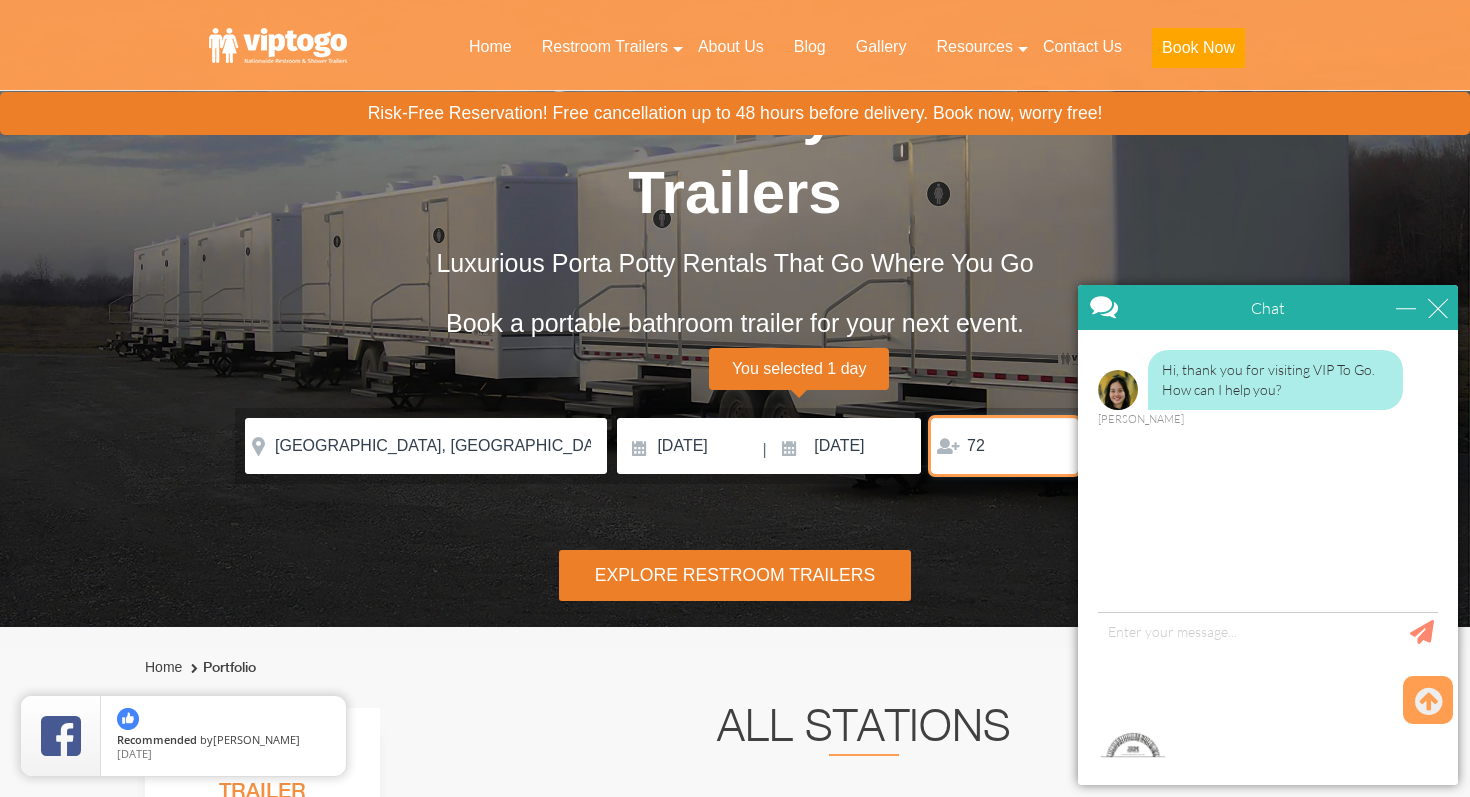 click on "72" at bounding box center [1004, 446] 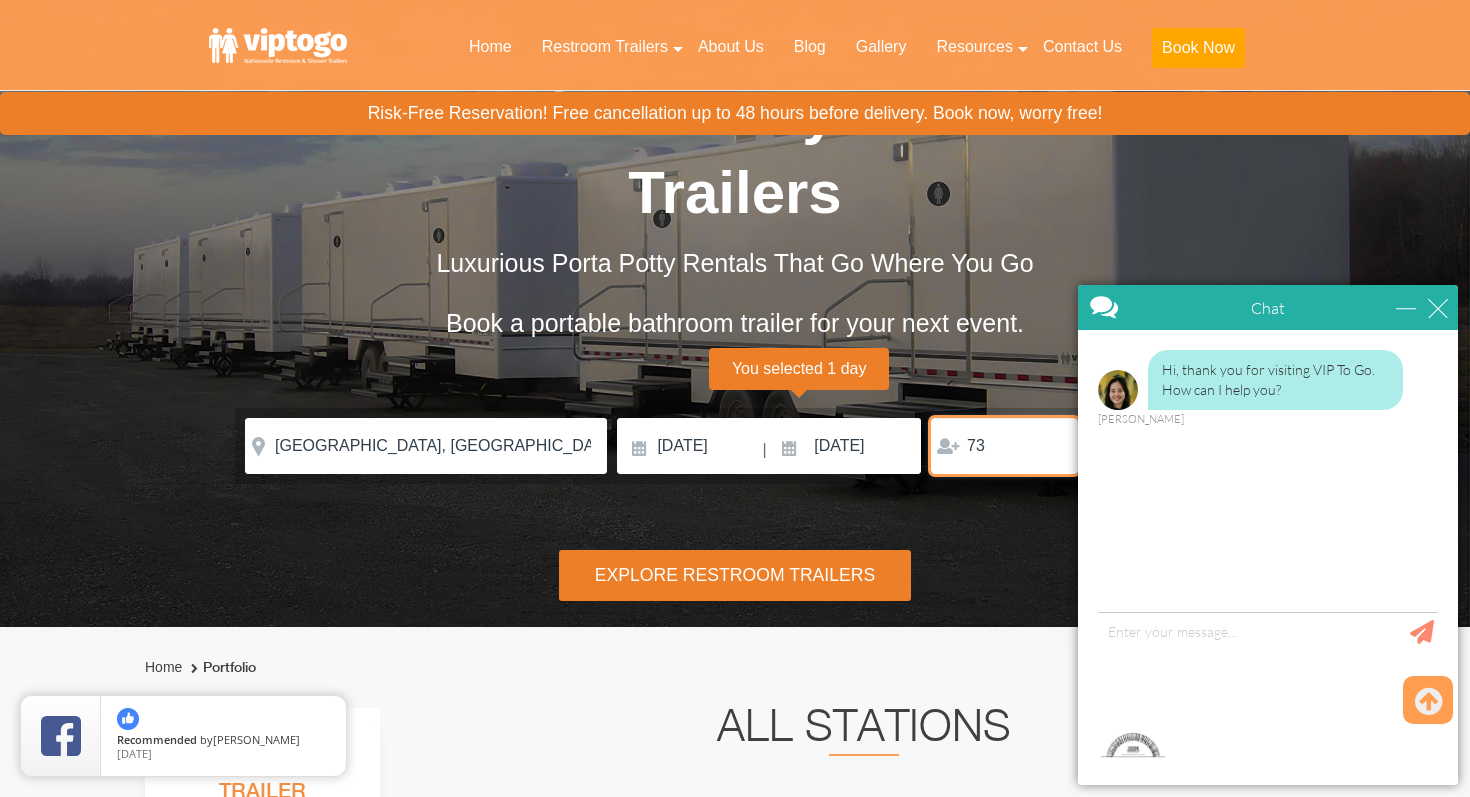 click on "73" at bounding box center (1004, 446) 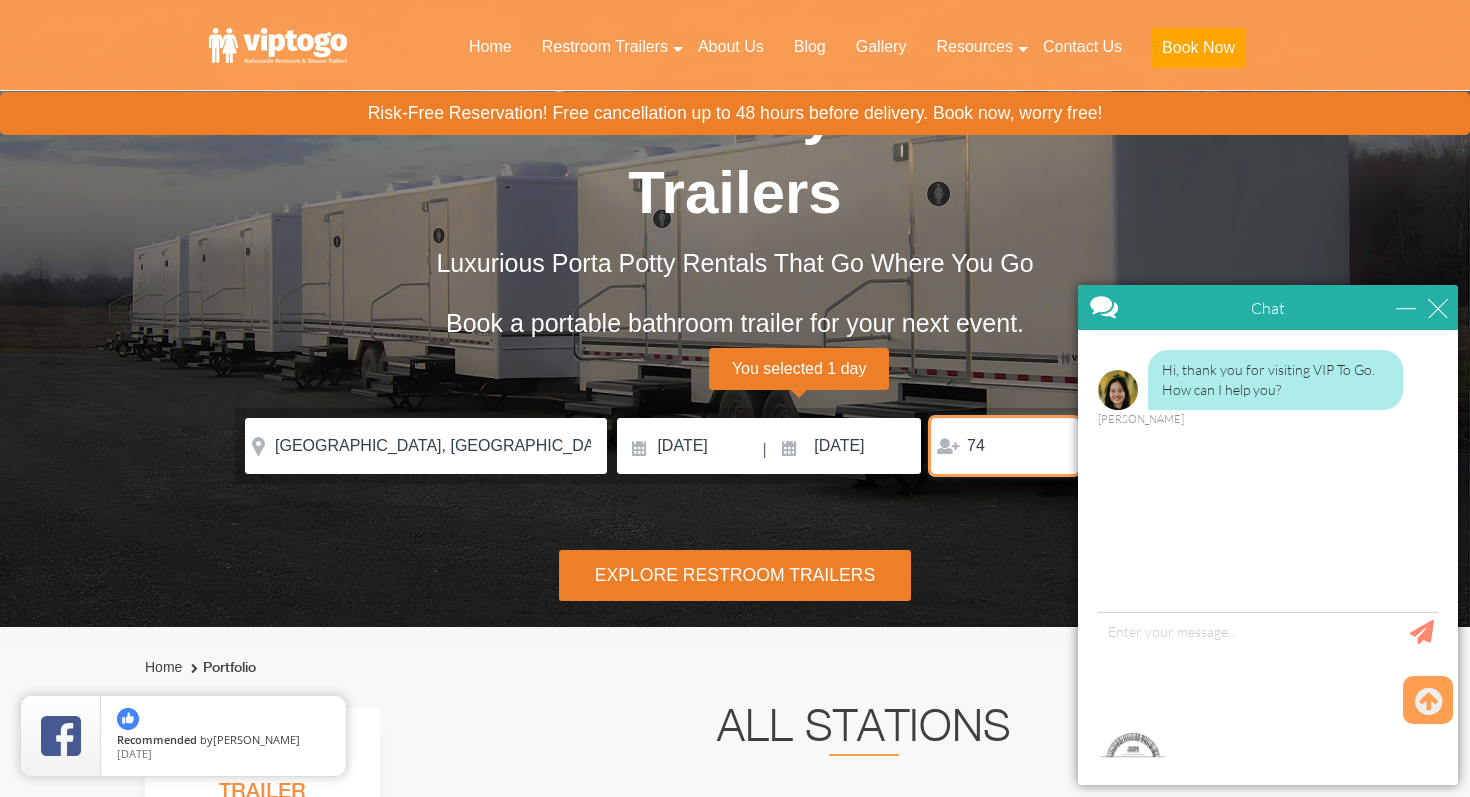 click on "74" at bounding box center (1004, 446) 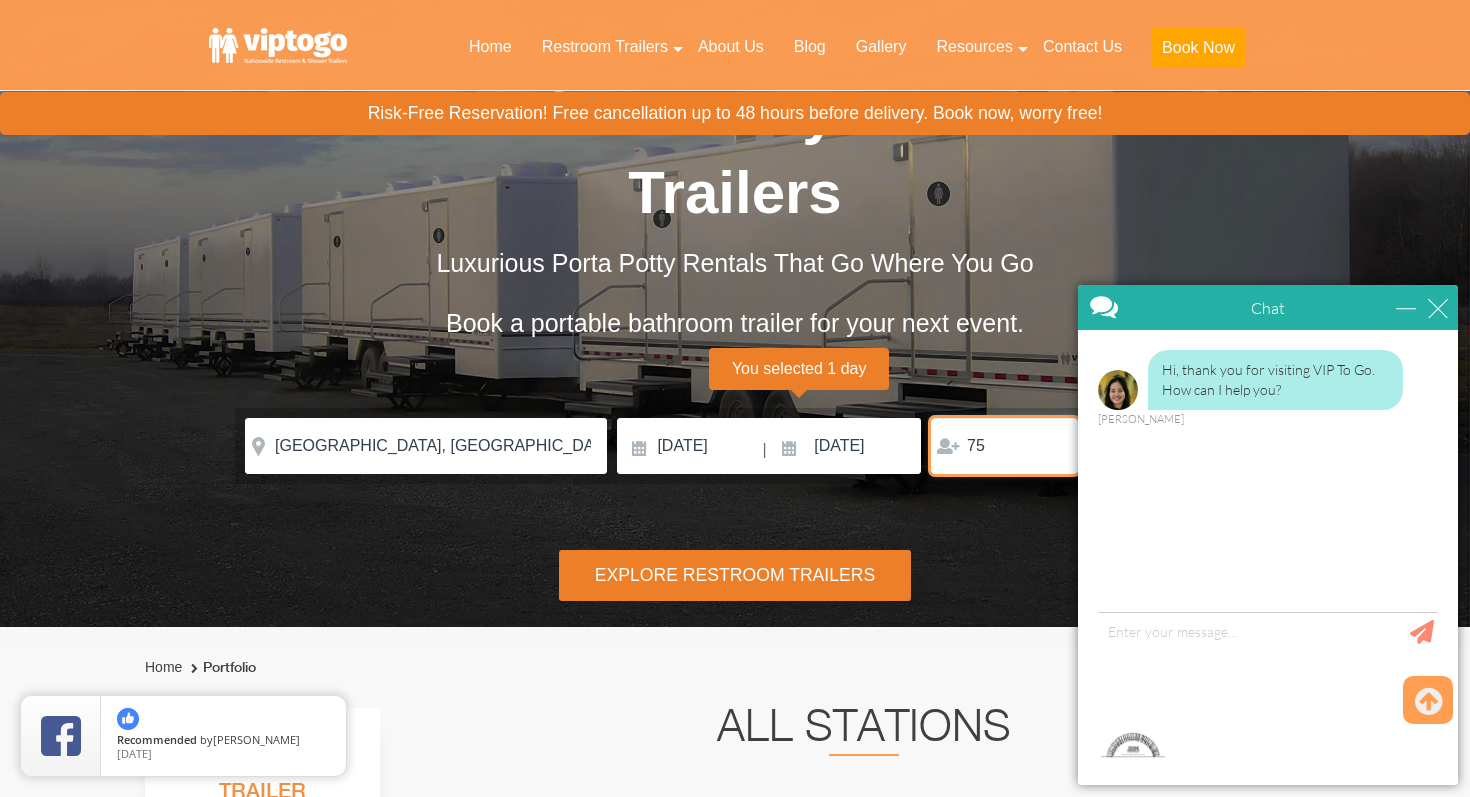 click on "75" at bounding box center [1004, 446] 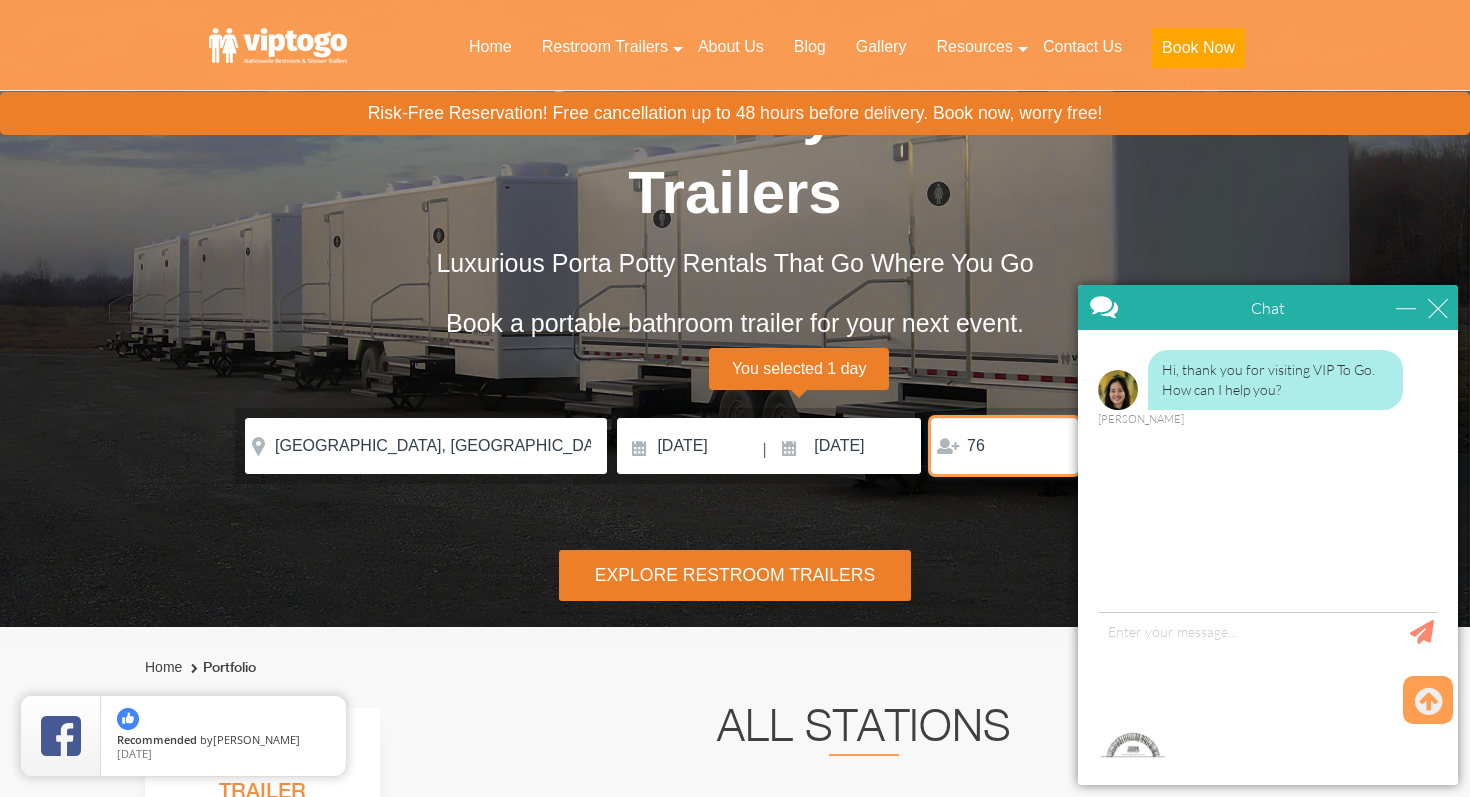 click on "76" at bounding box center [1004, 446] 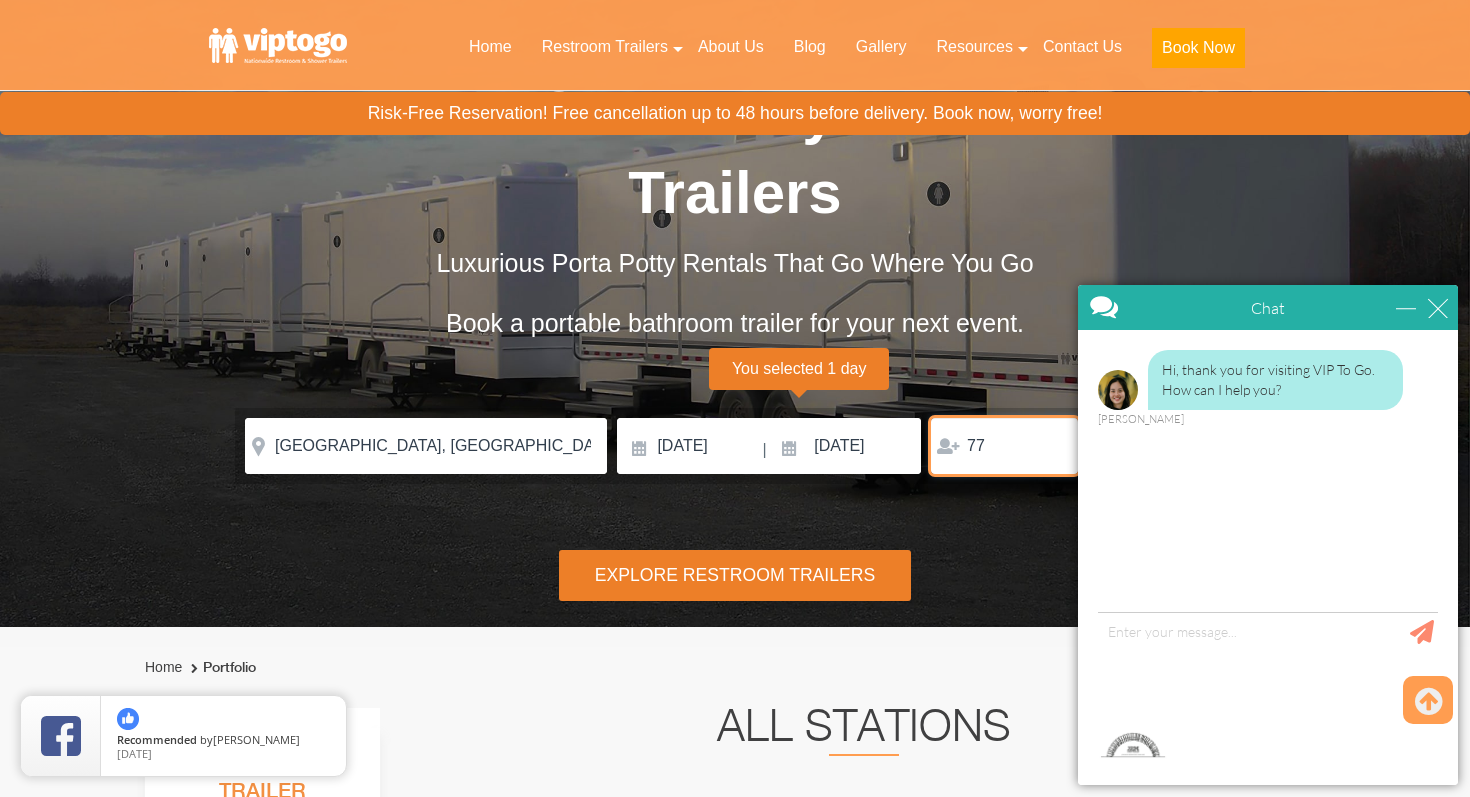 click on "77" at bounding box center [1004, 446] 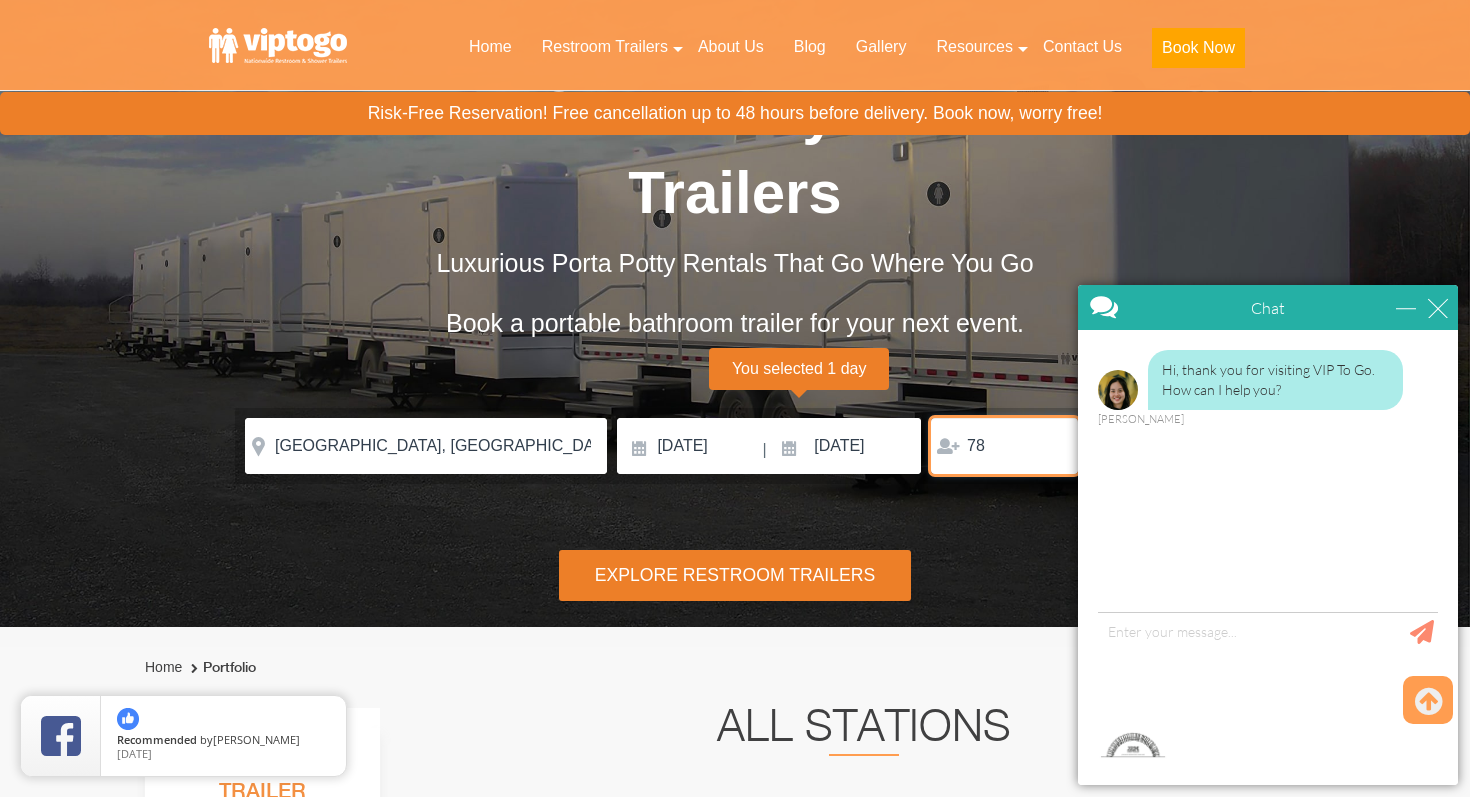 click on "78" at bounding box center (1004, 446) 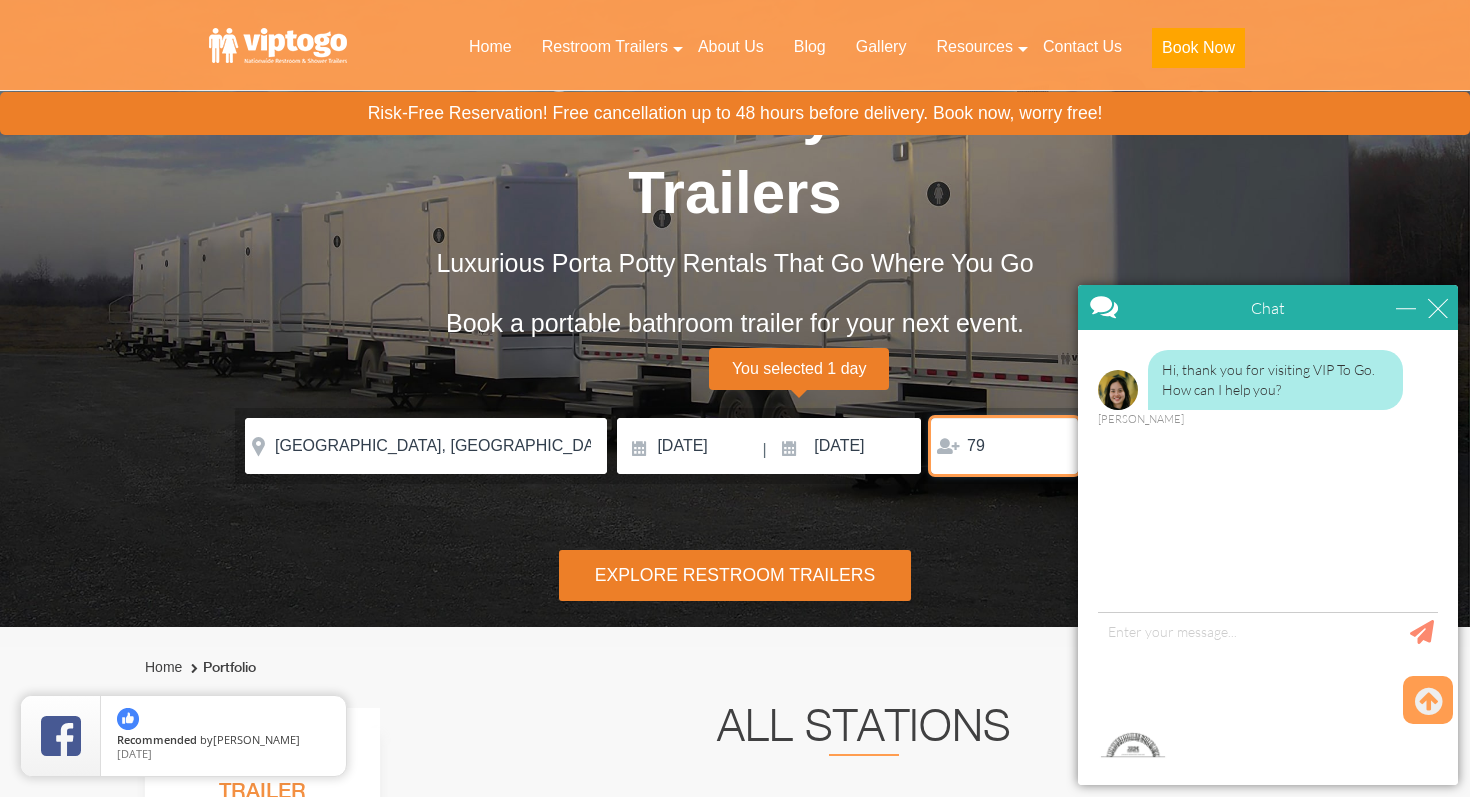 click on "79" at bounding box center [1004, 446] 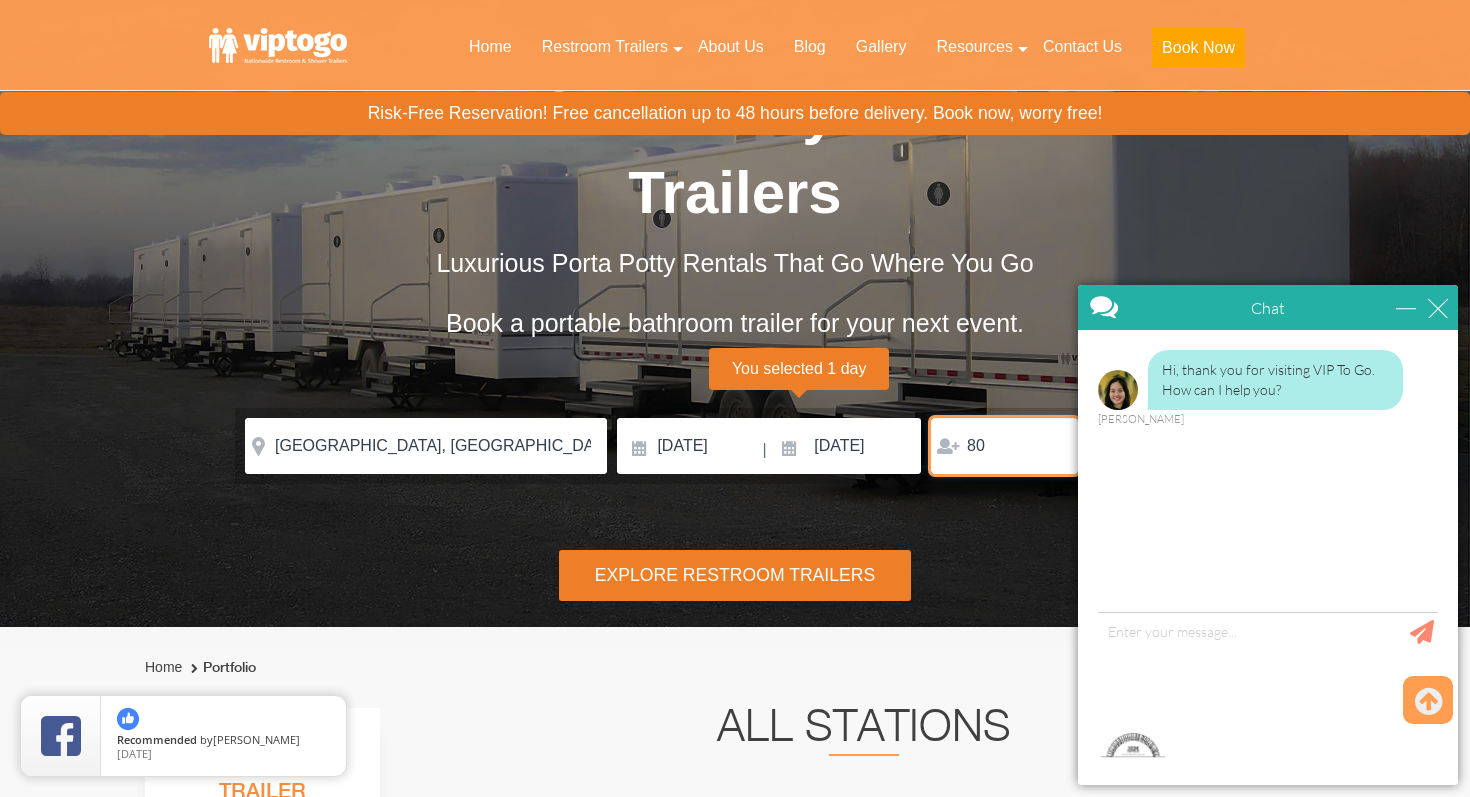 click on "80" at bounding box center (1004, 446) 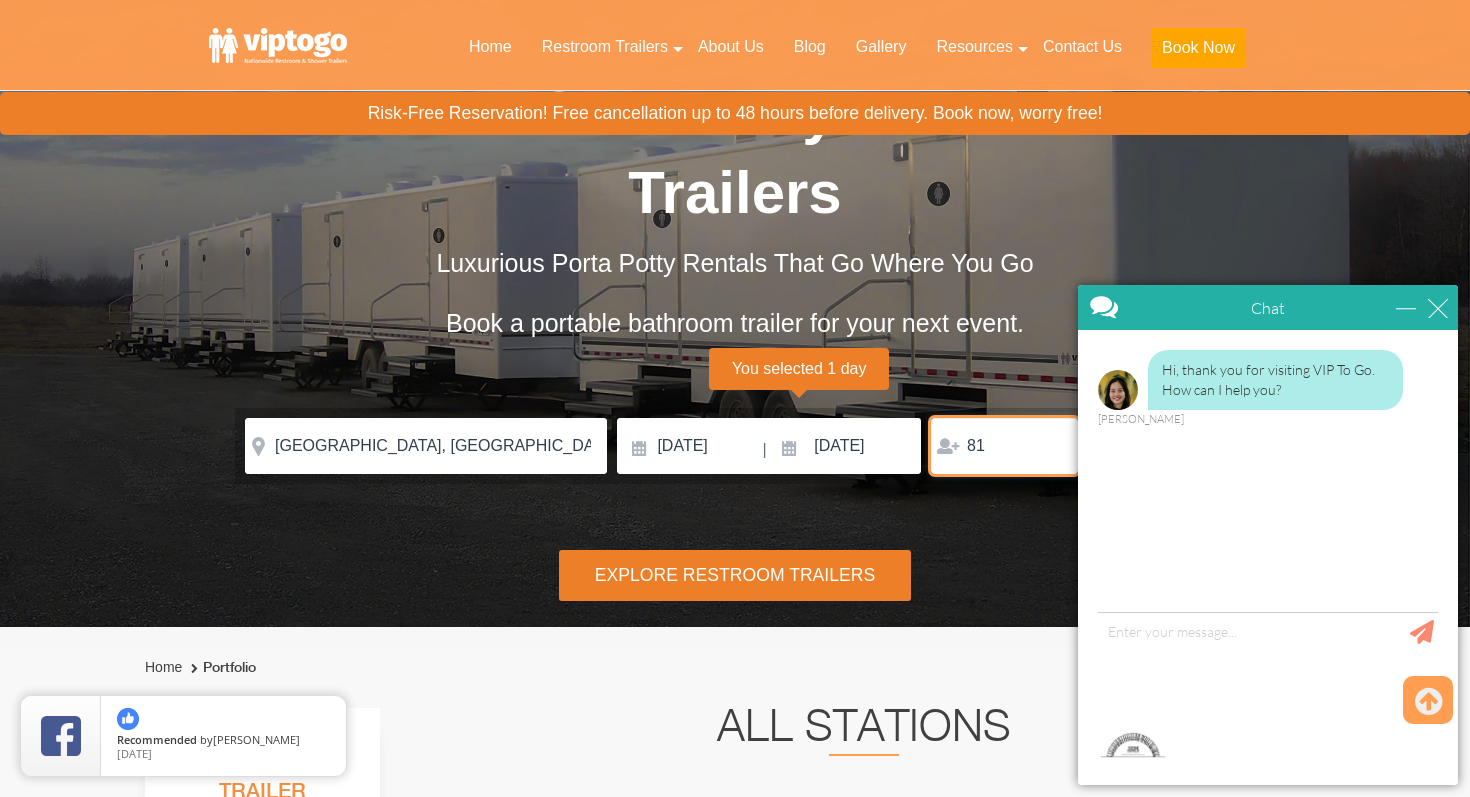 click on "81" at bounding box center [1004, 446] 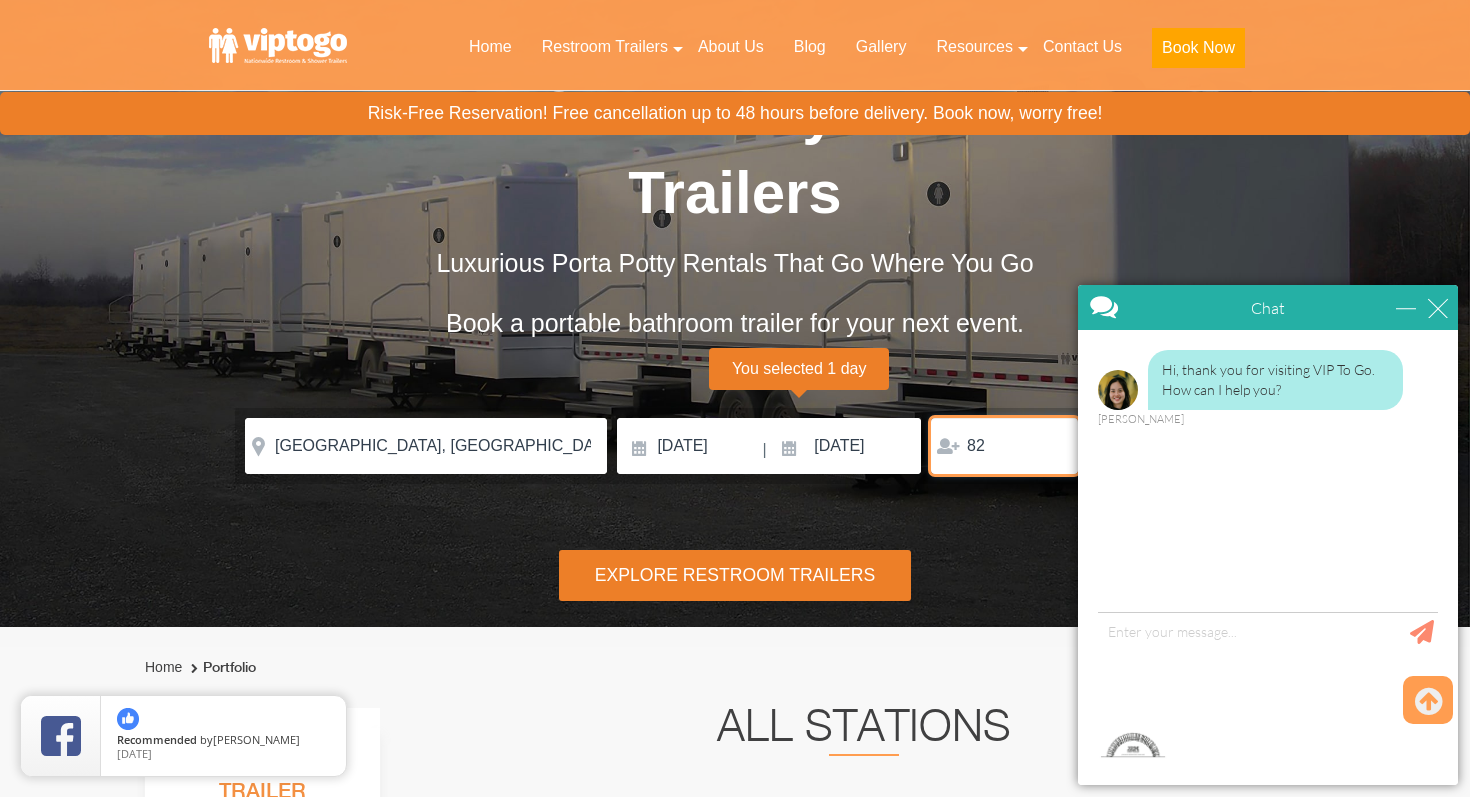 click on "82" at bounding box center (1004, 446) 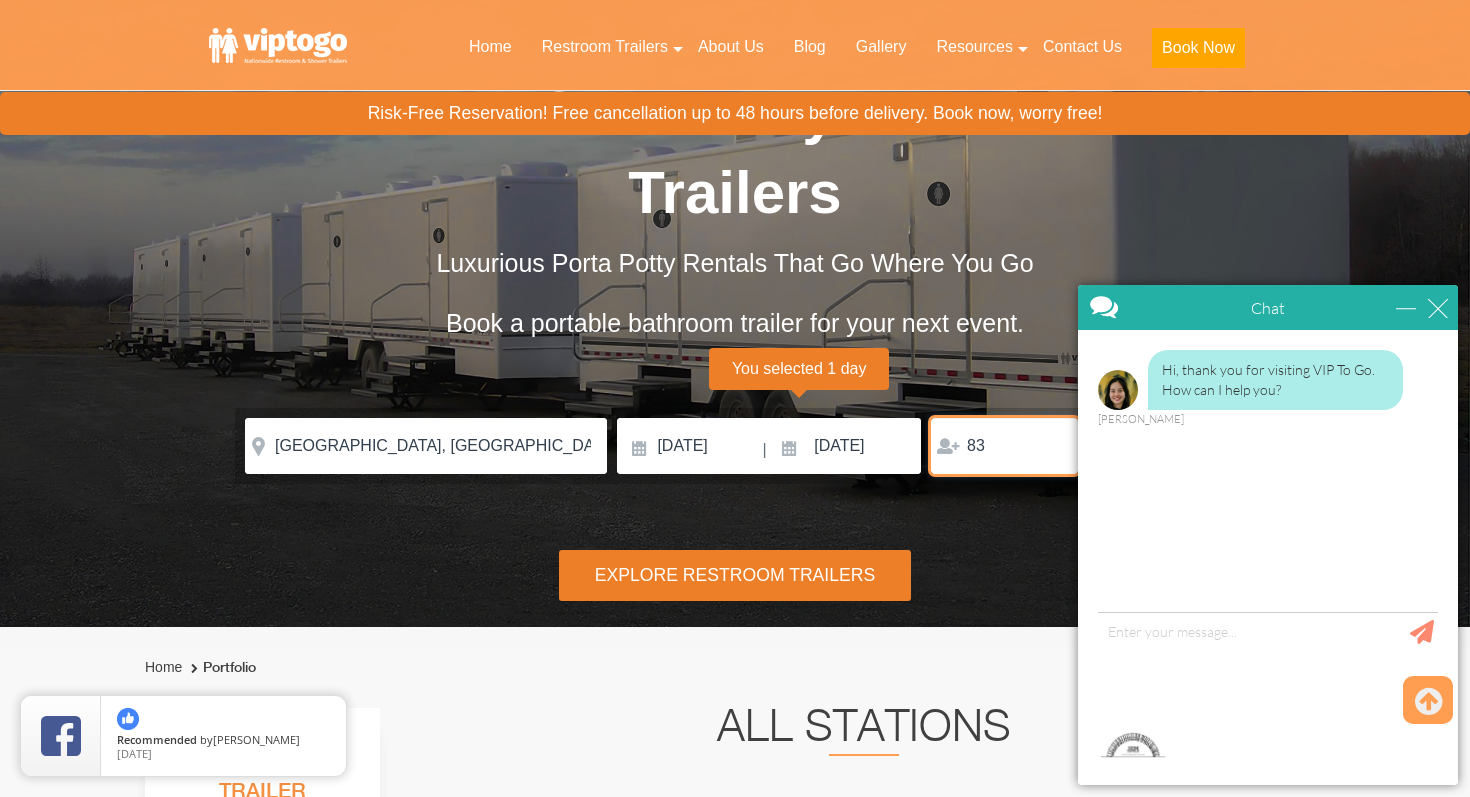 click on "83" at bounding box center (1004, 446) 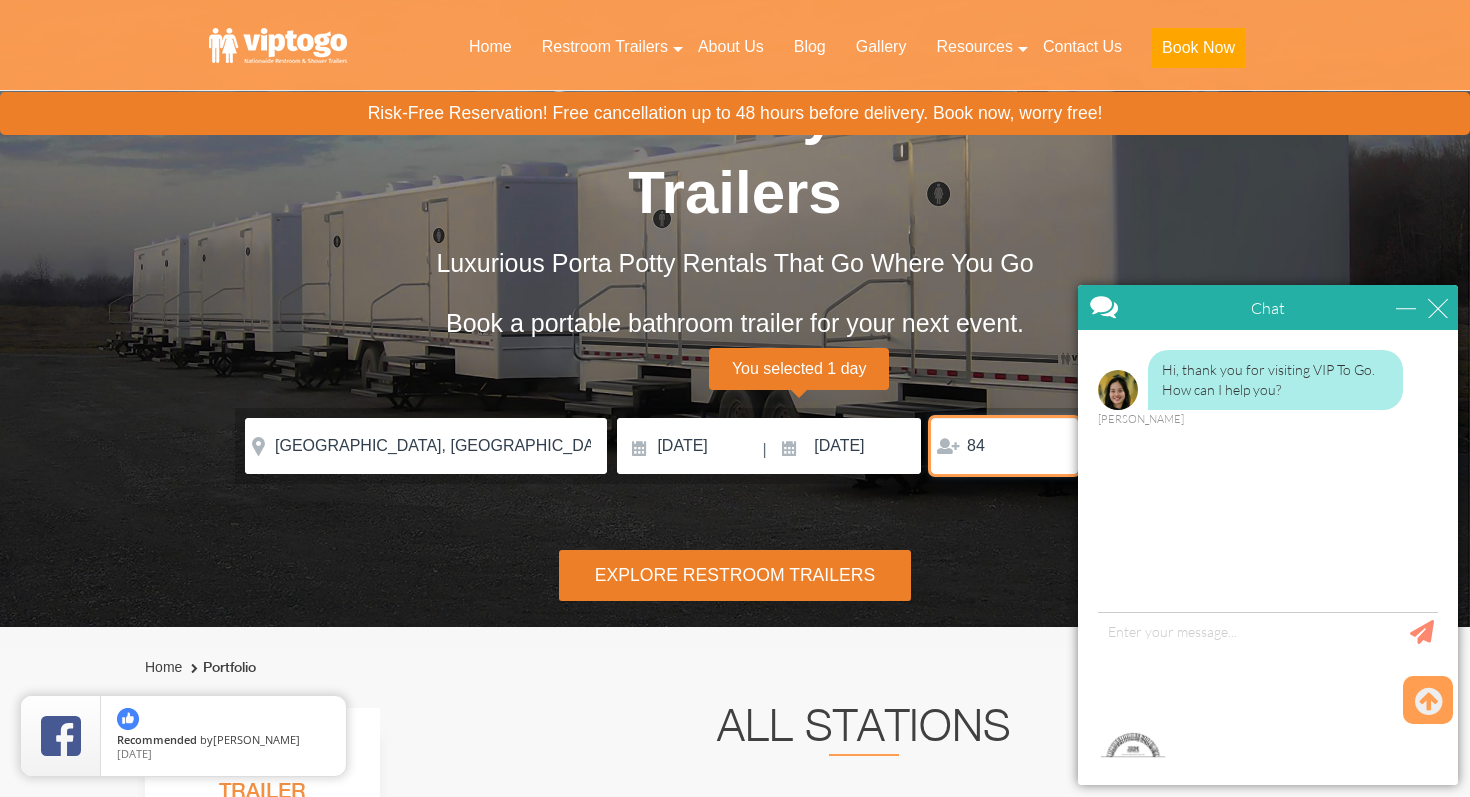 click on "84" at bounding box center (1004, 446) 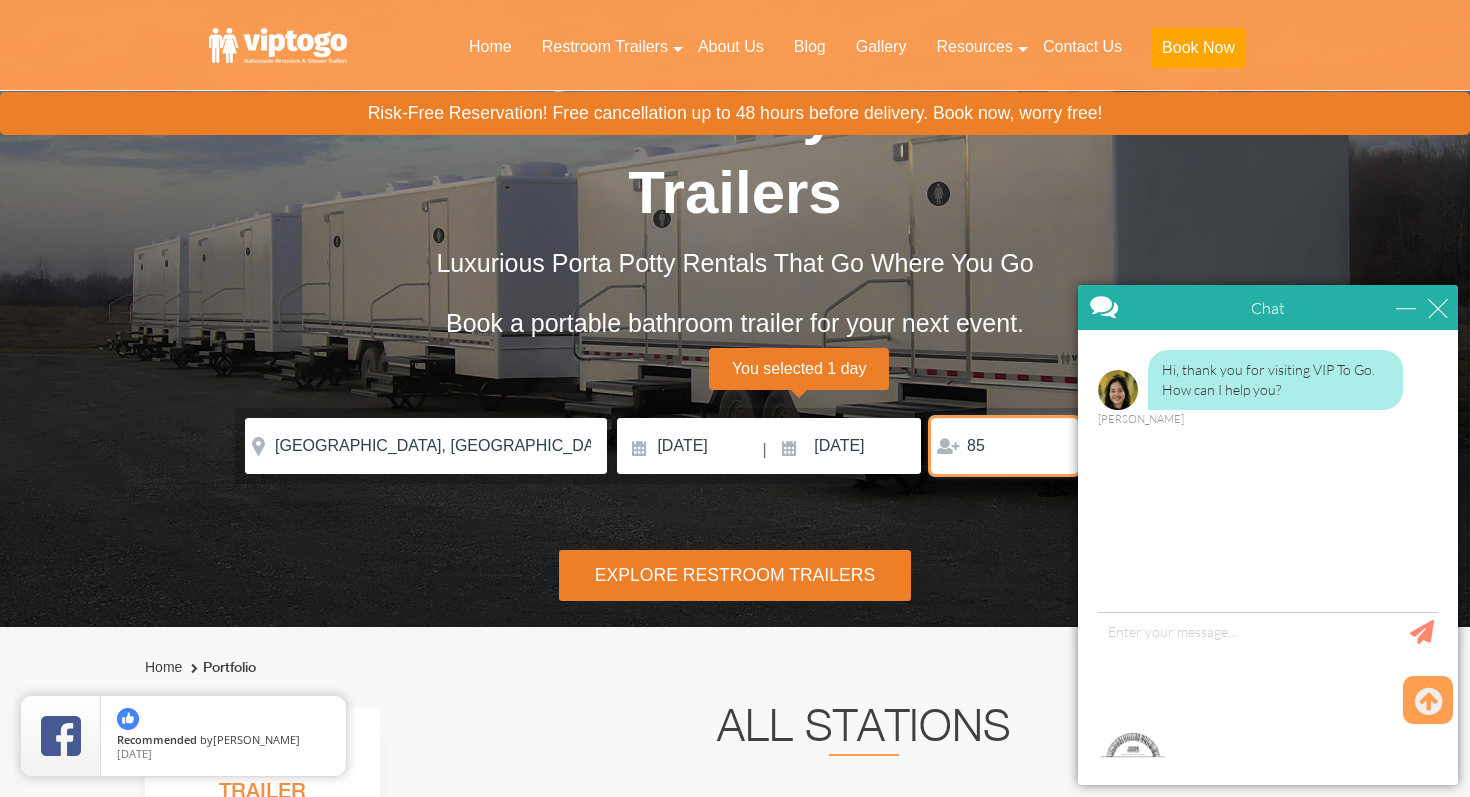 click on "85" at bounding box center [1004, 446] 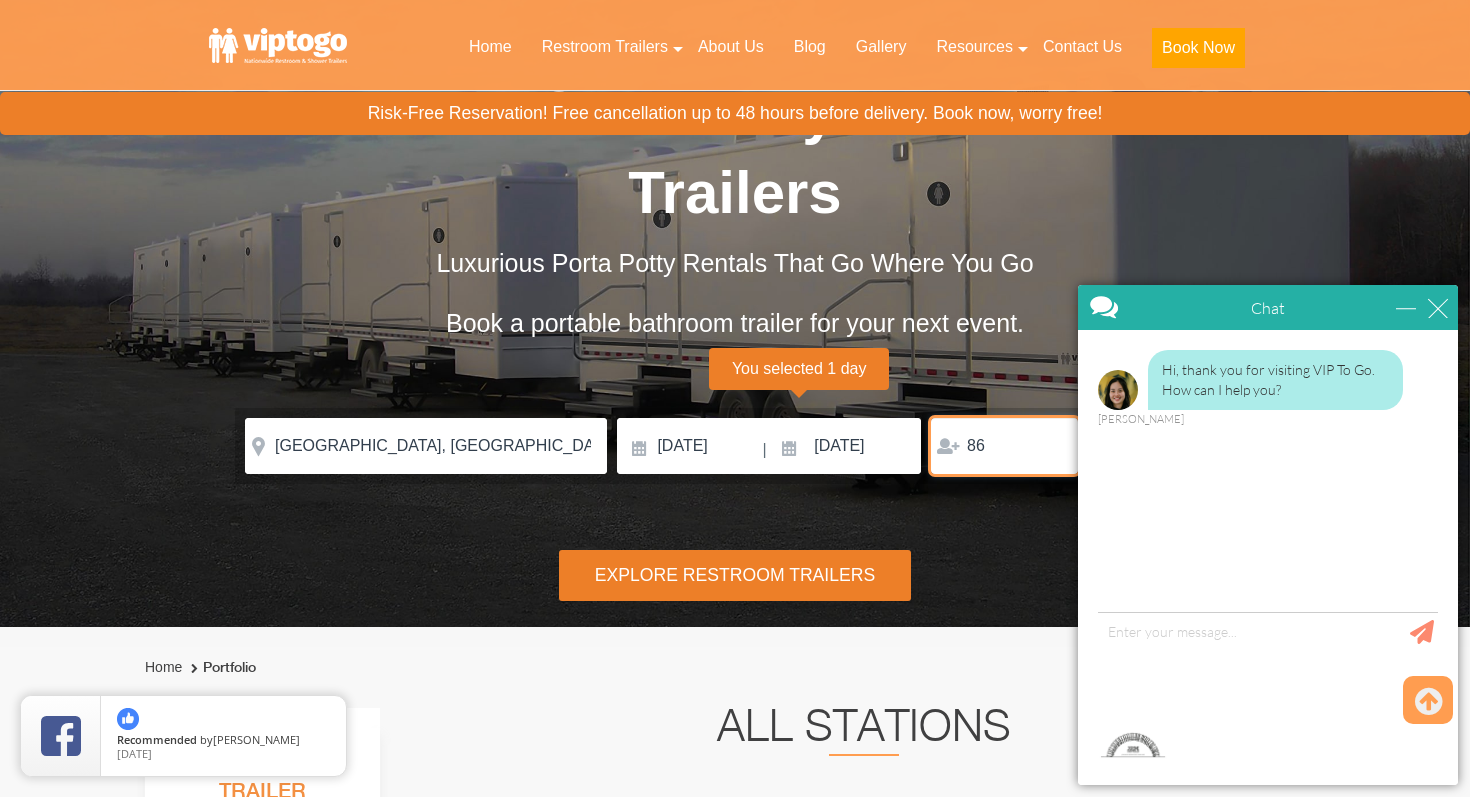 click on "86" at bounding box center [1004, 446] 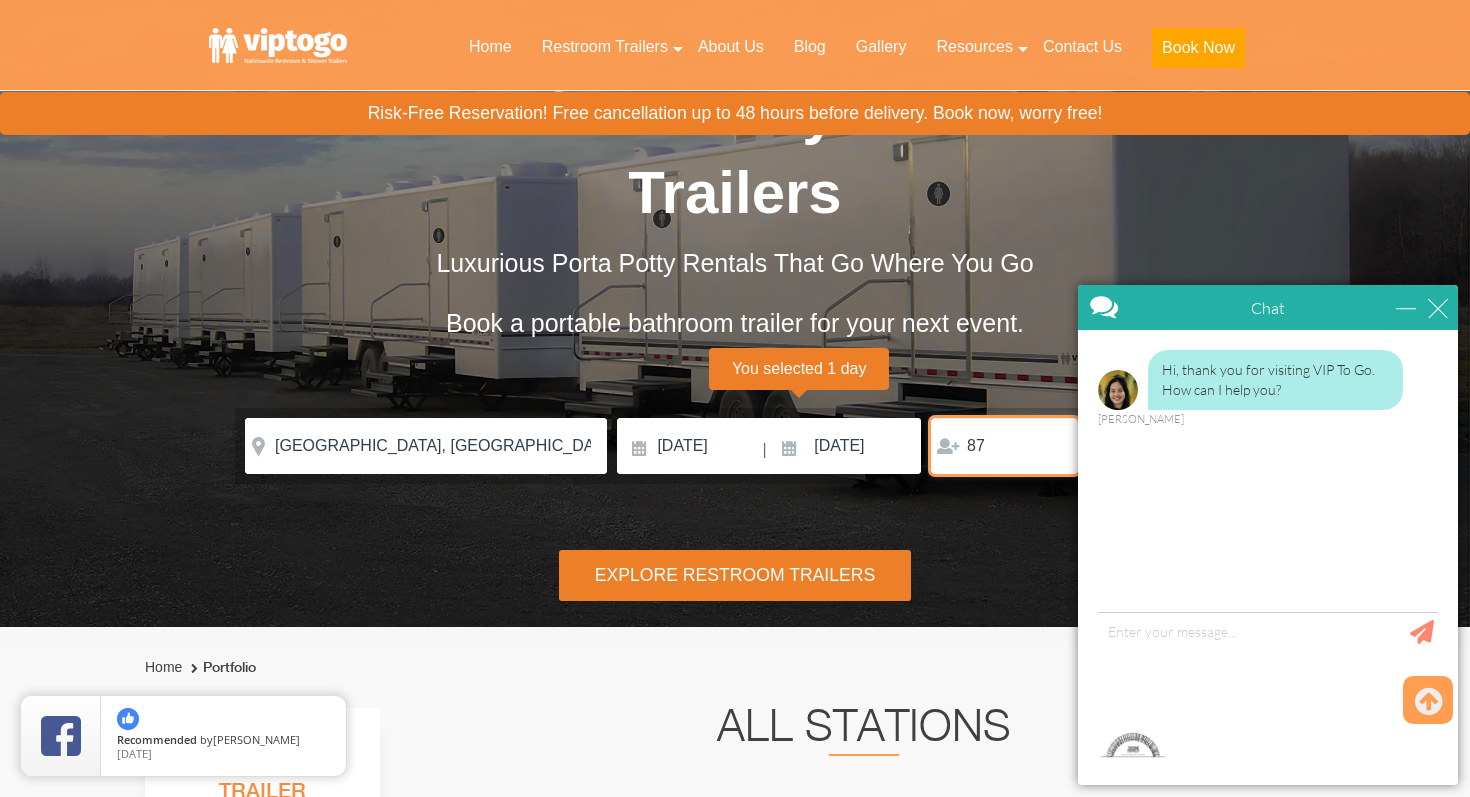 click on "87" at bounding box center [1004, 446] 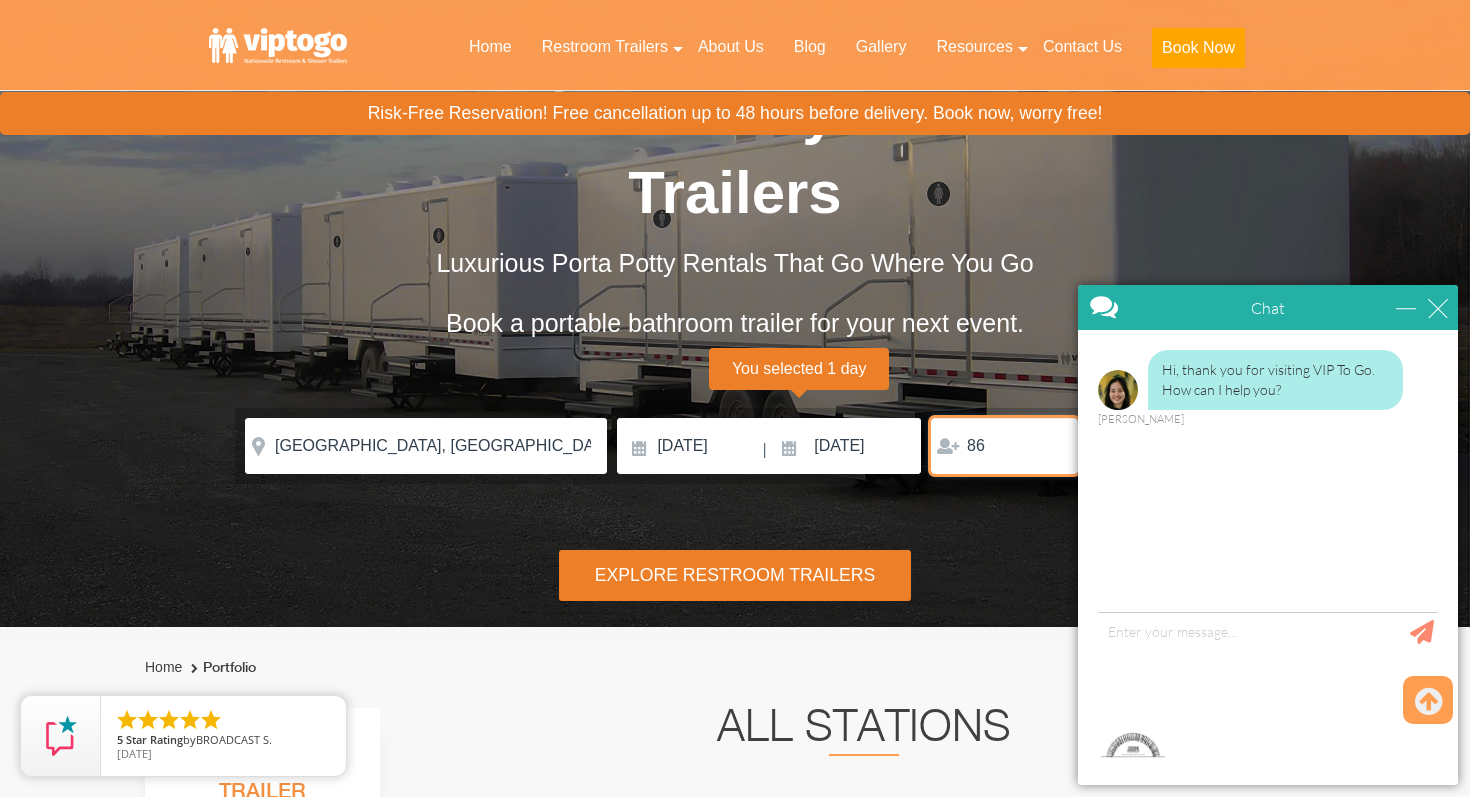 click on "86" at bounding box center [1004, 446] 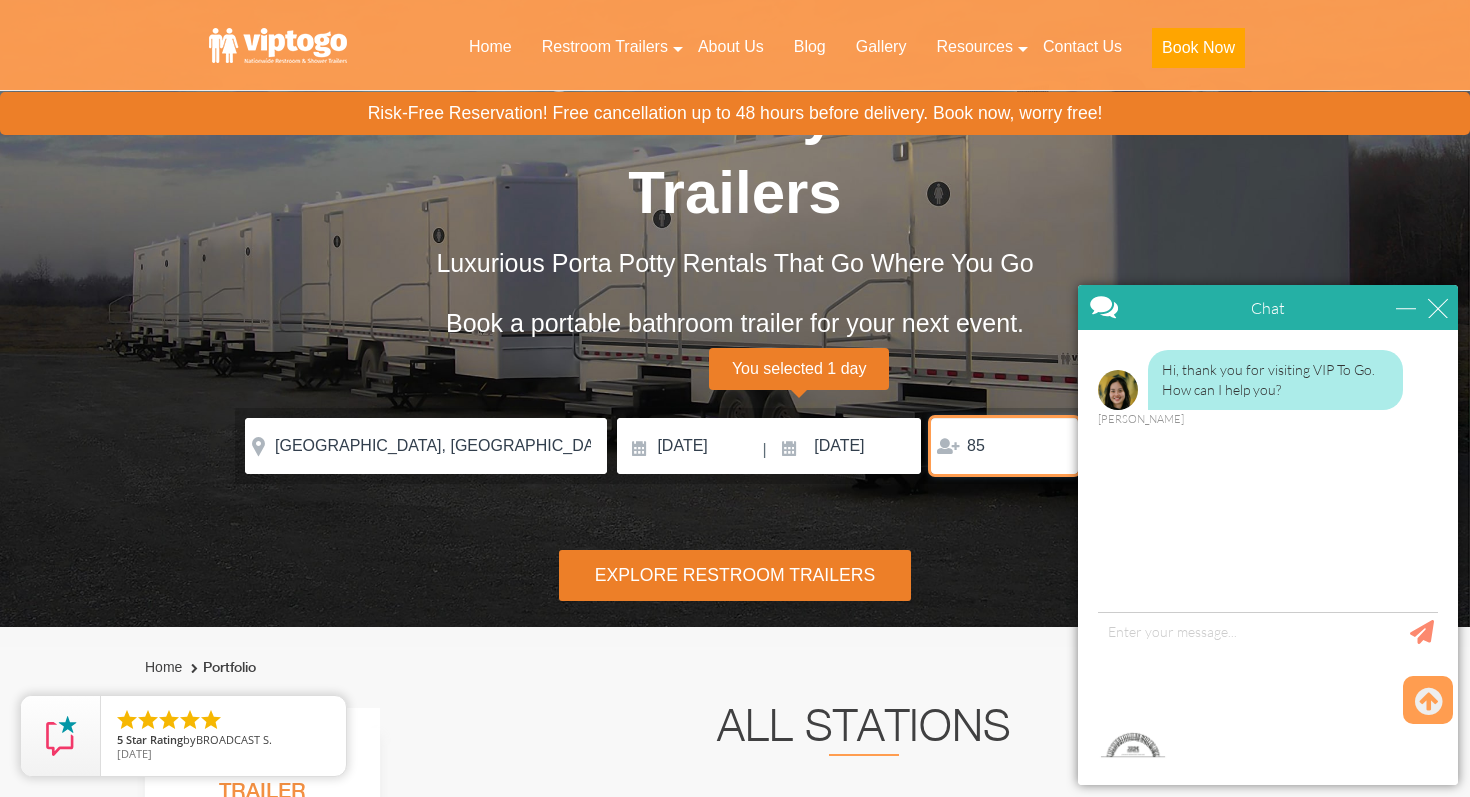 click on "85" at bounding box center [1004, 446] 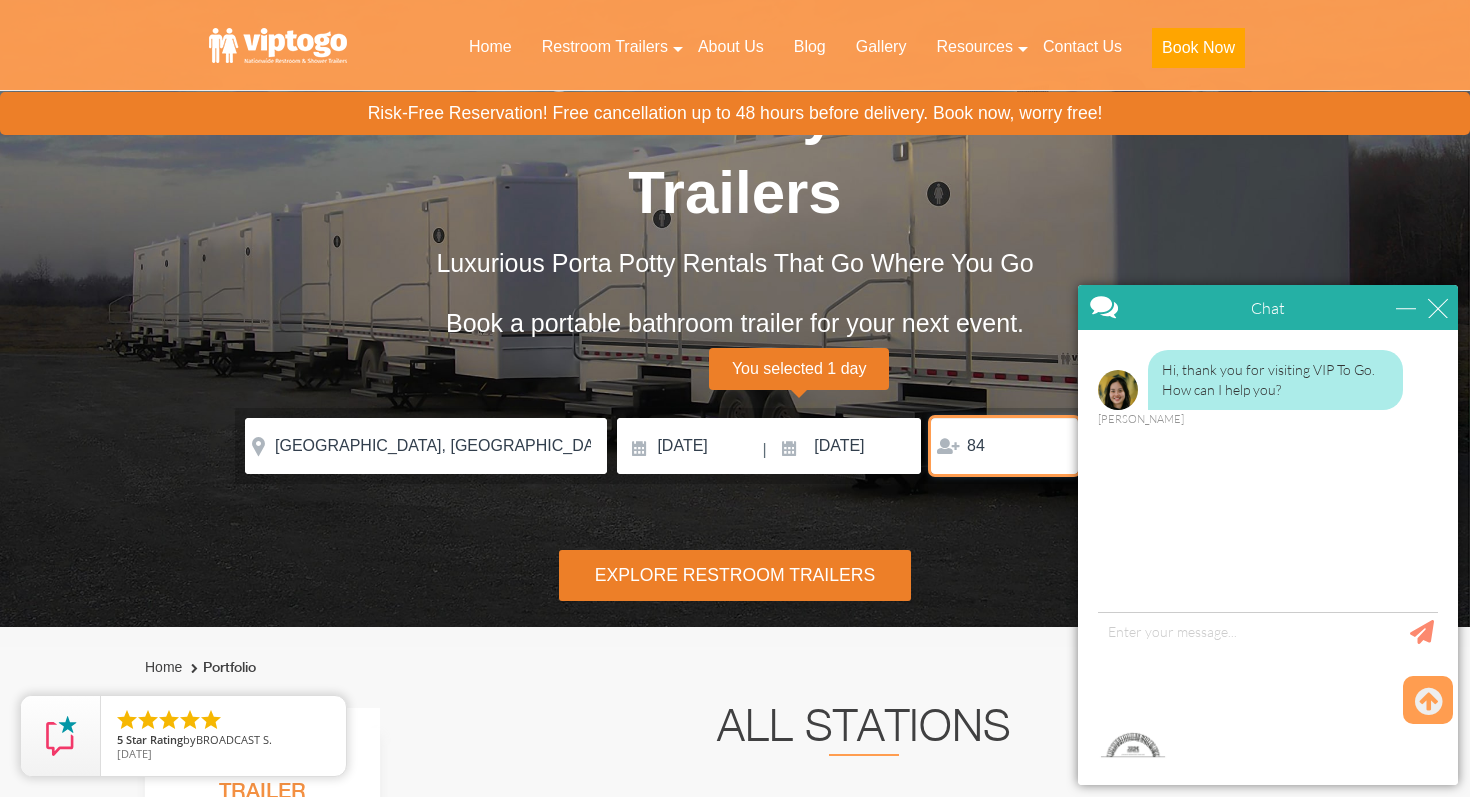 click on "84" at bounding box center (1004, 446) 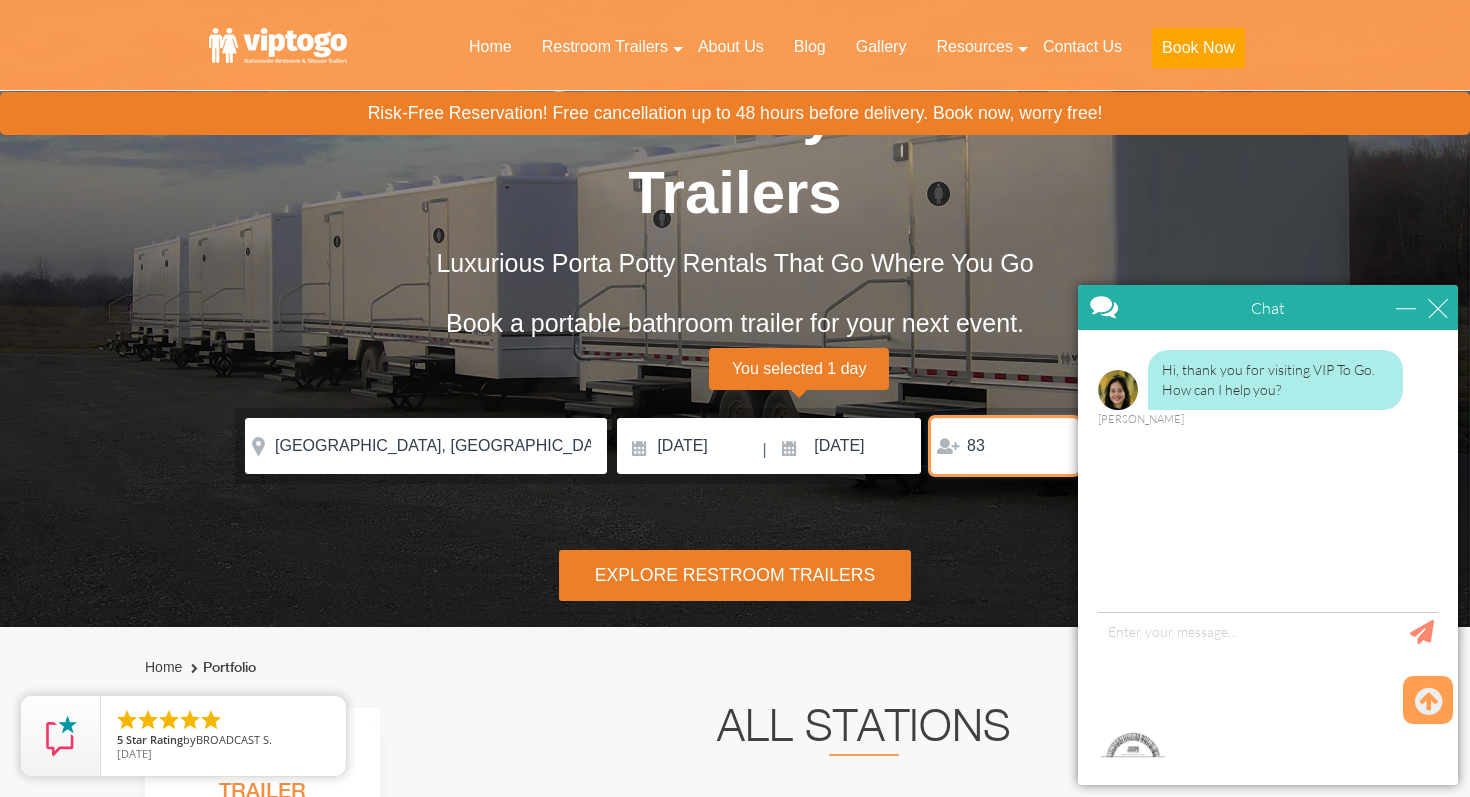 click on "83" at bounding box center [1004, 446] 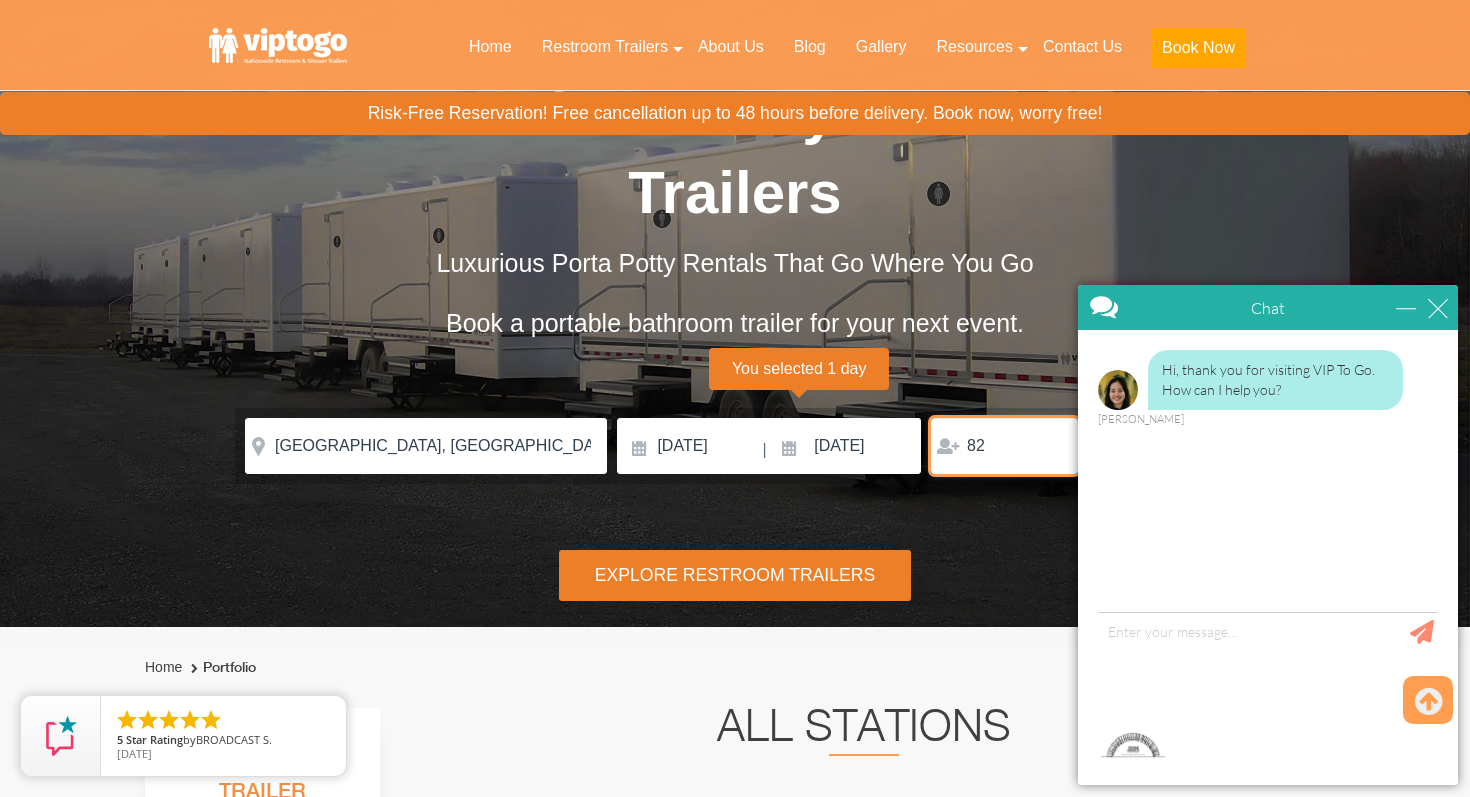 click on "82" at bounding box center (1004, 446) 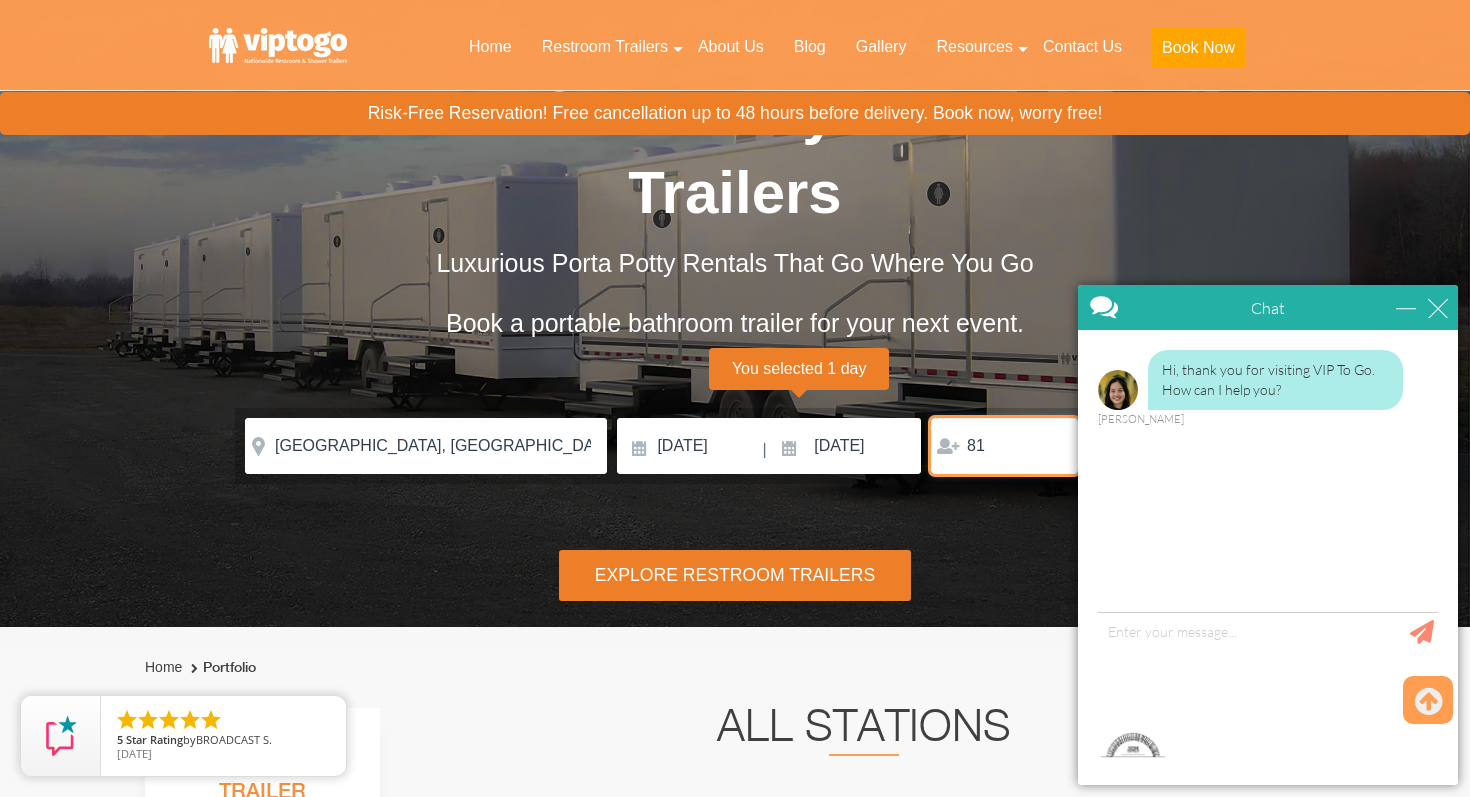 click on "81" at bounding box center [1004, 446] 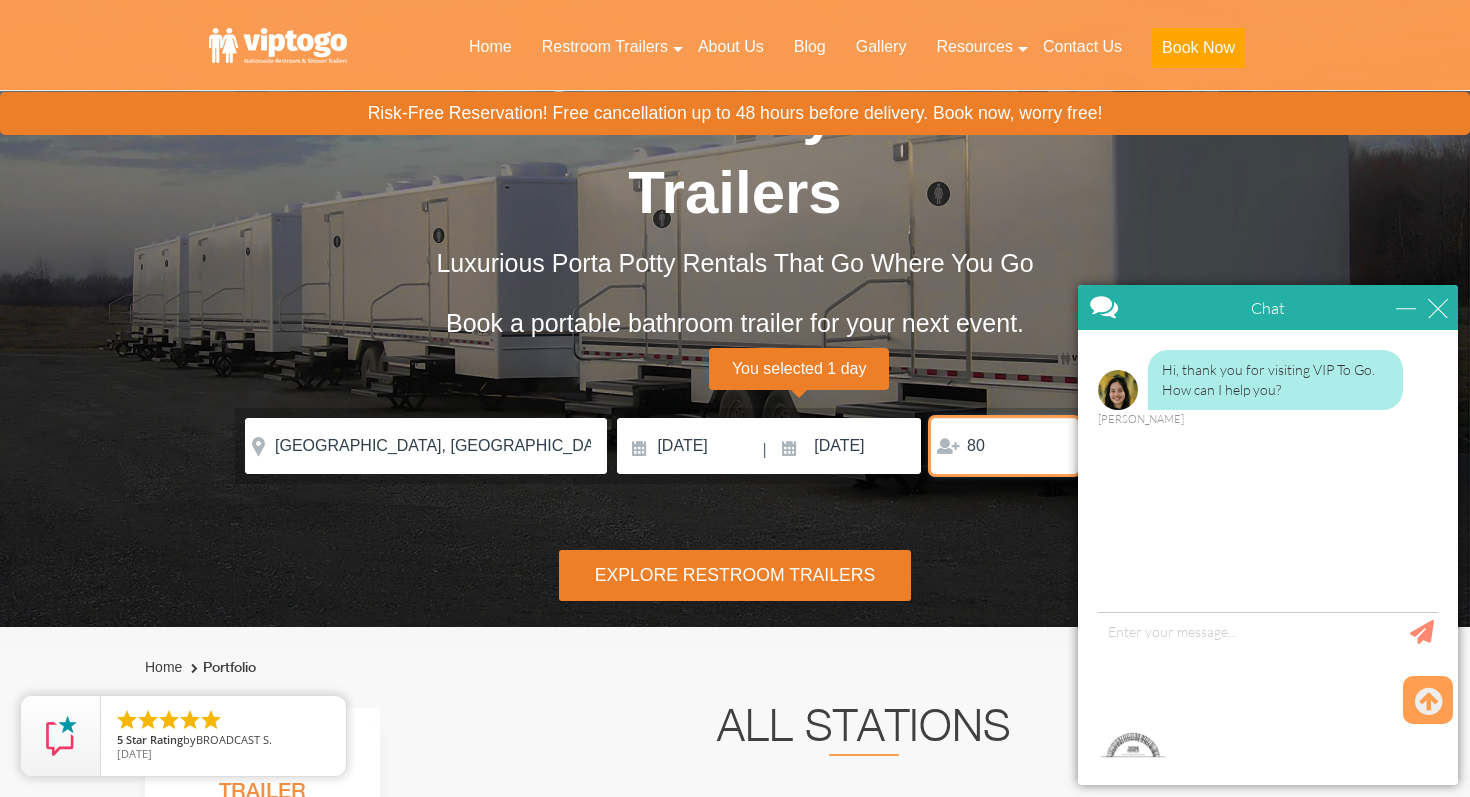 click on "80" at bounding box center (1004, 446) 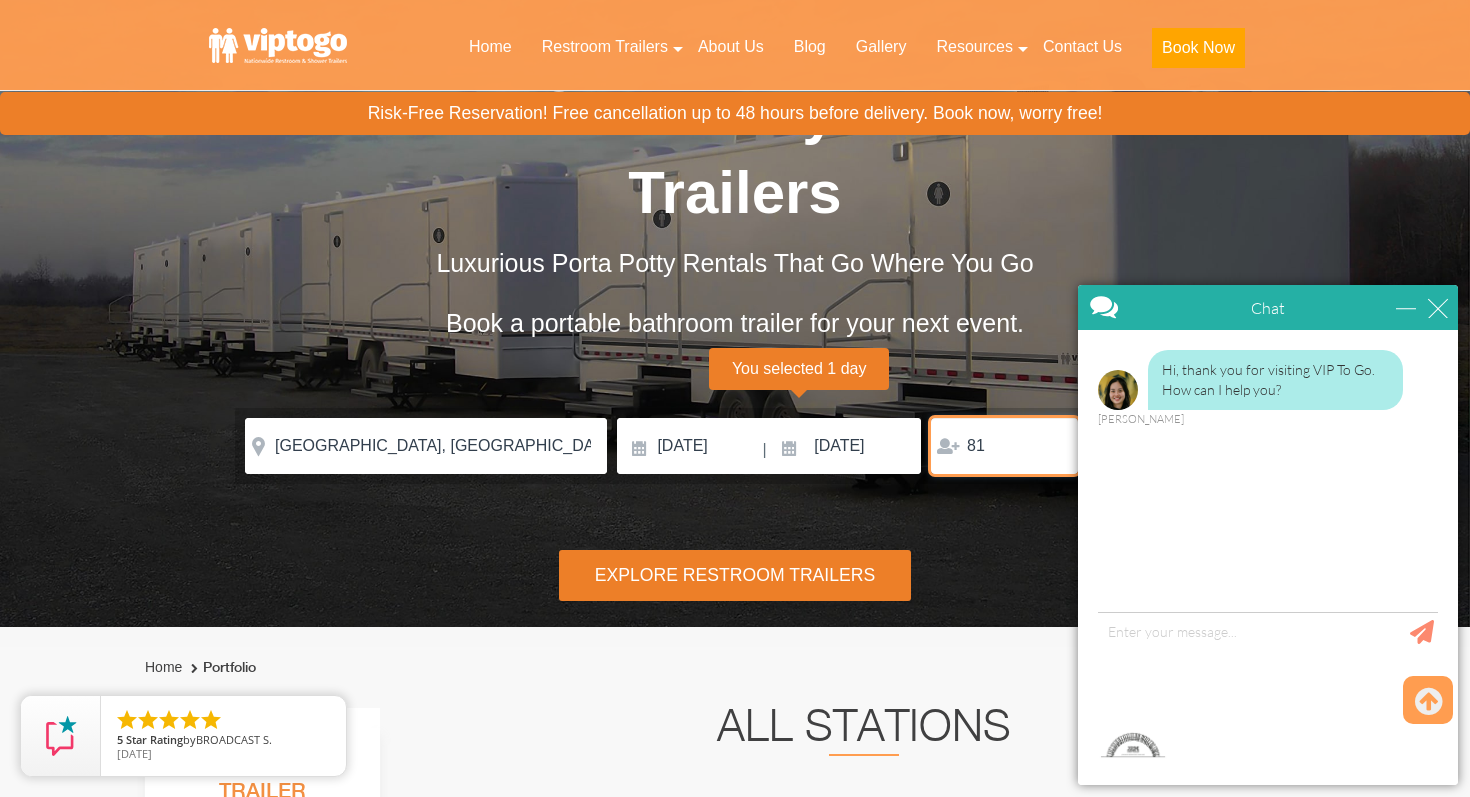 click on "81" at bounding box center [1004, 446] 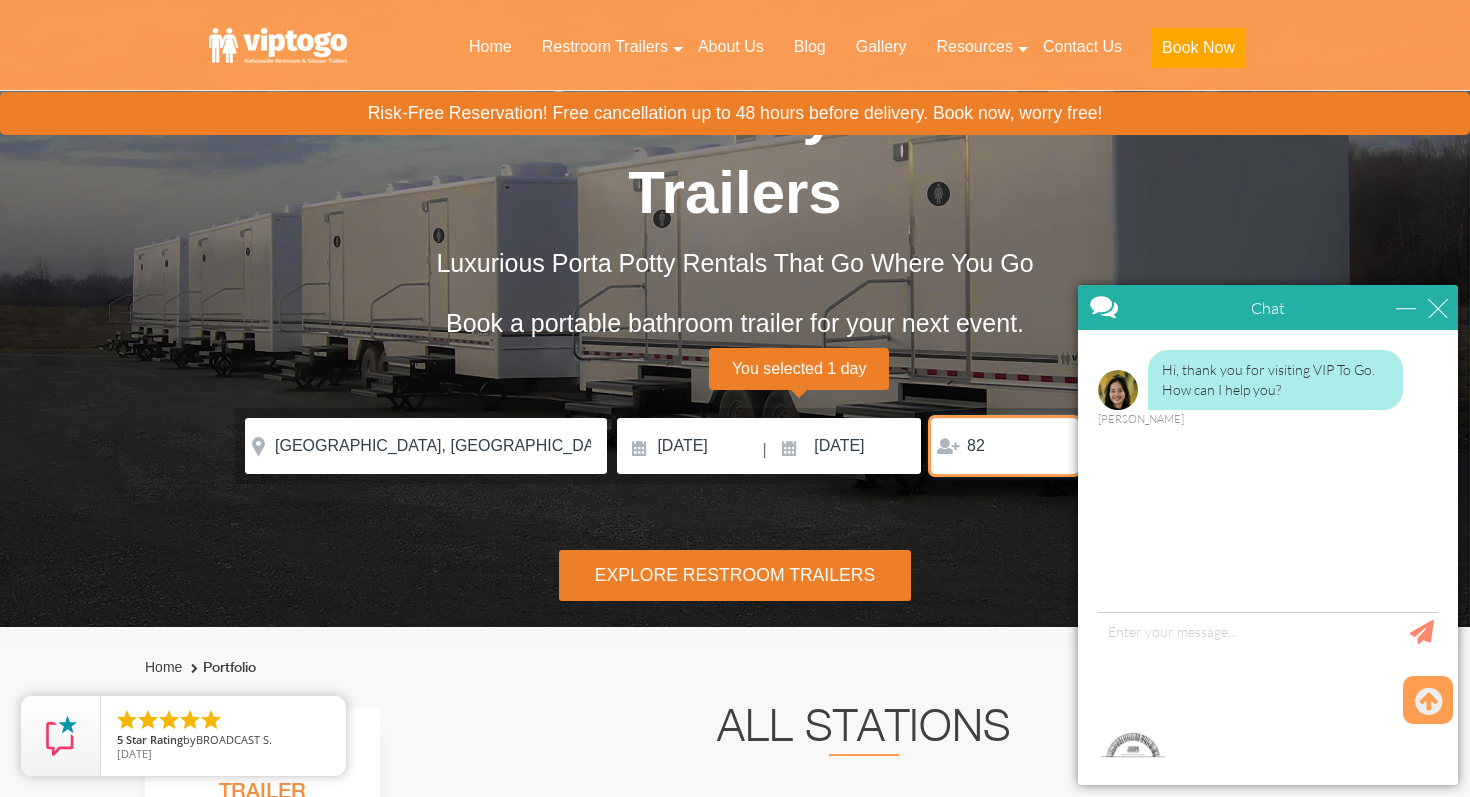 click on "82" at bounding box center [1004, 446] 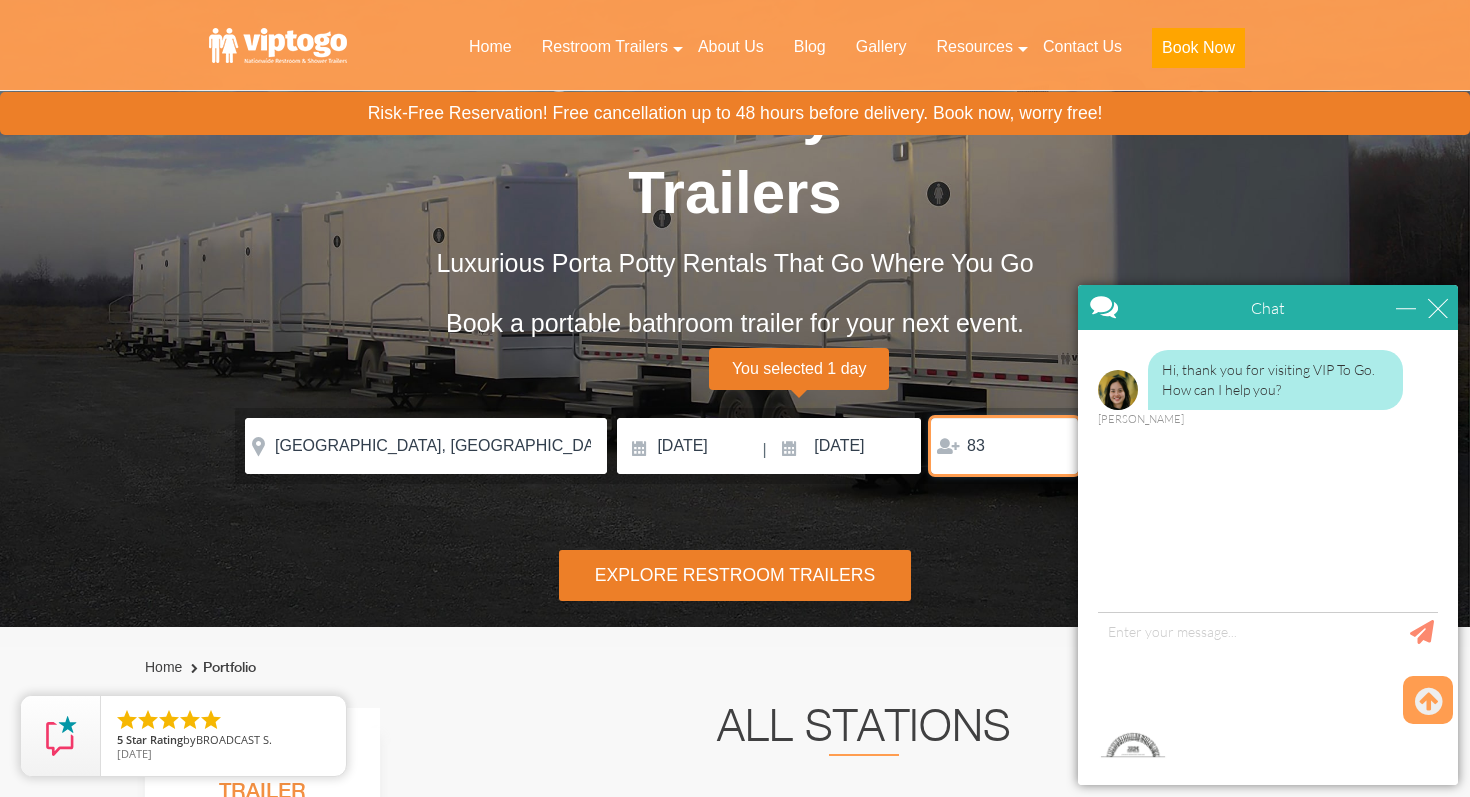 click on "83" at bounding box center [1004, 446] 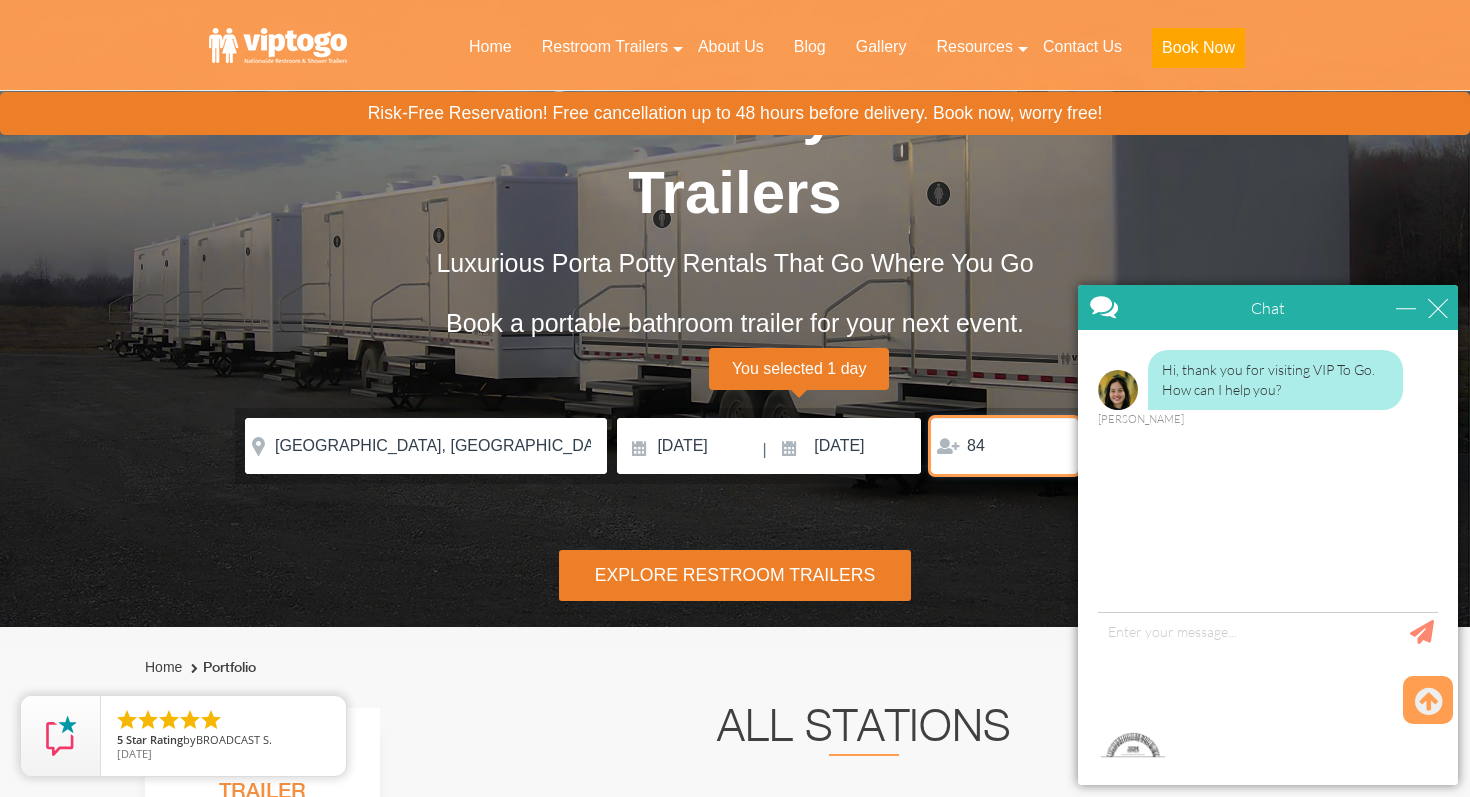 click on "84" at bounding box center [1004, 446] 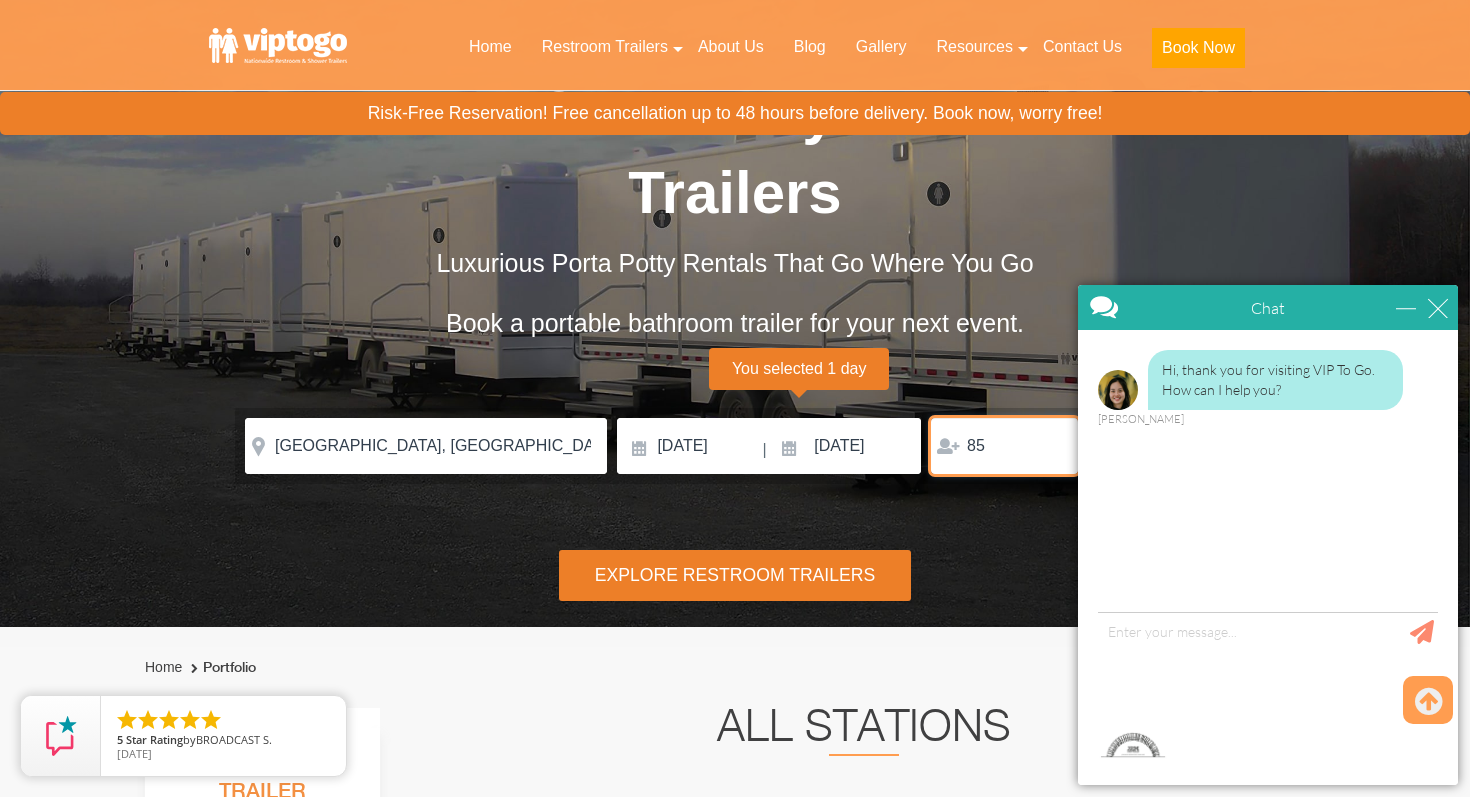 click on "85" at bounding box center [1004, 446] 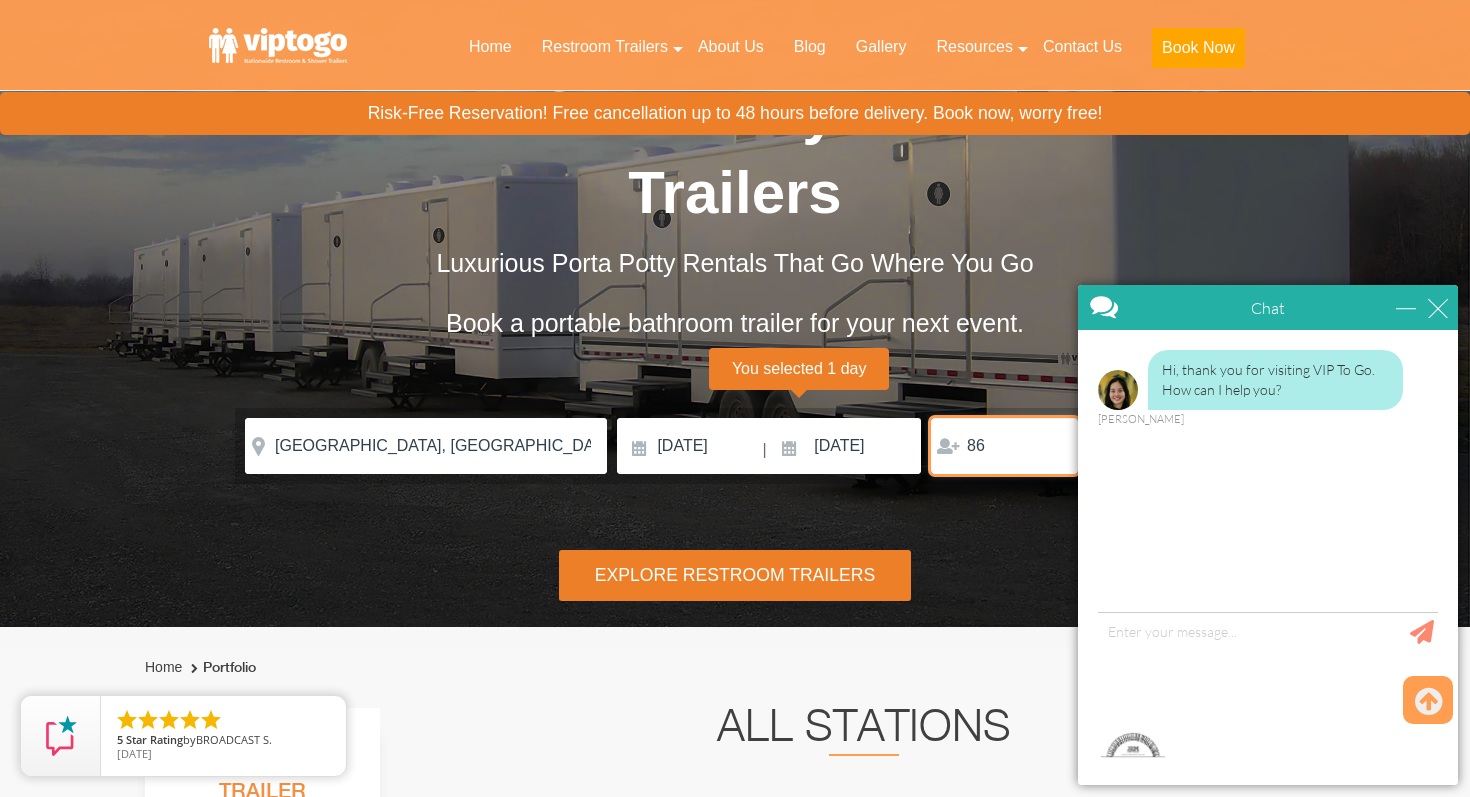 click on "86" at bounding box center [1004, 446] 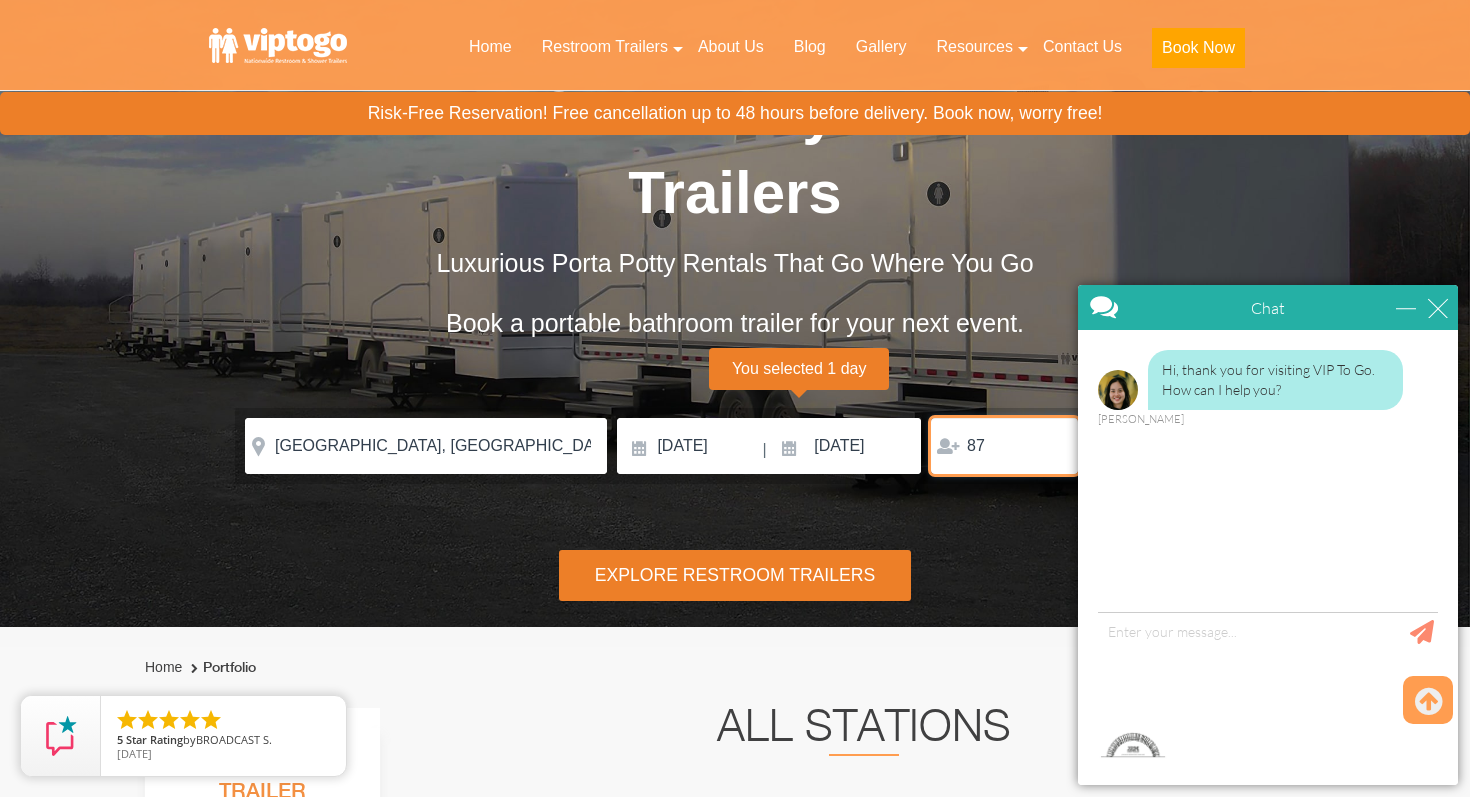 click on "87" at bounding box center [1004, 446] 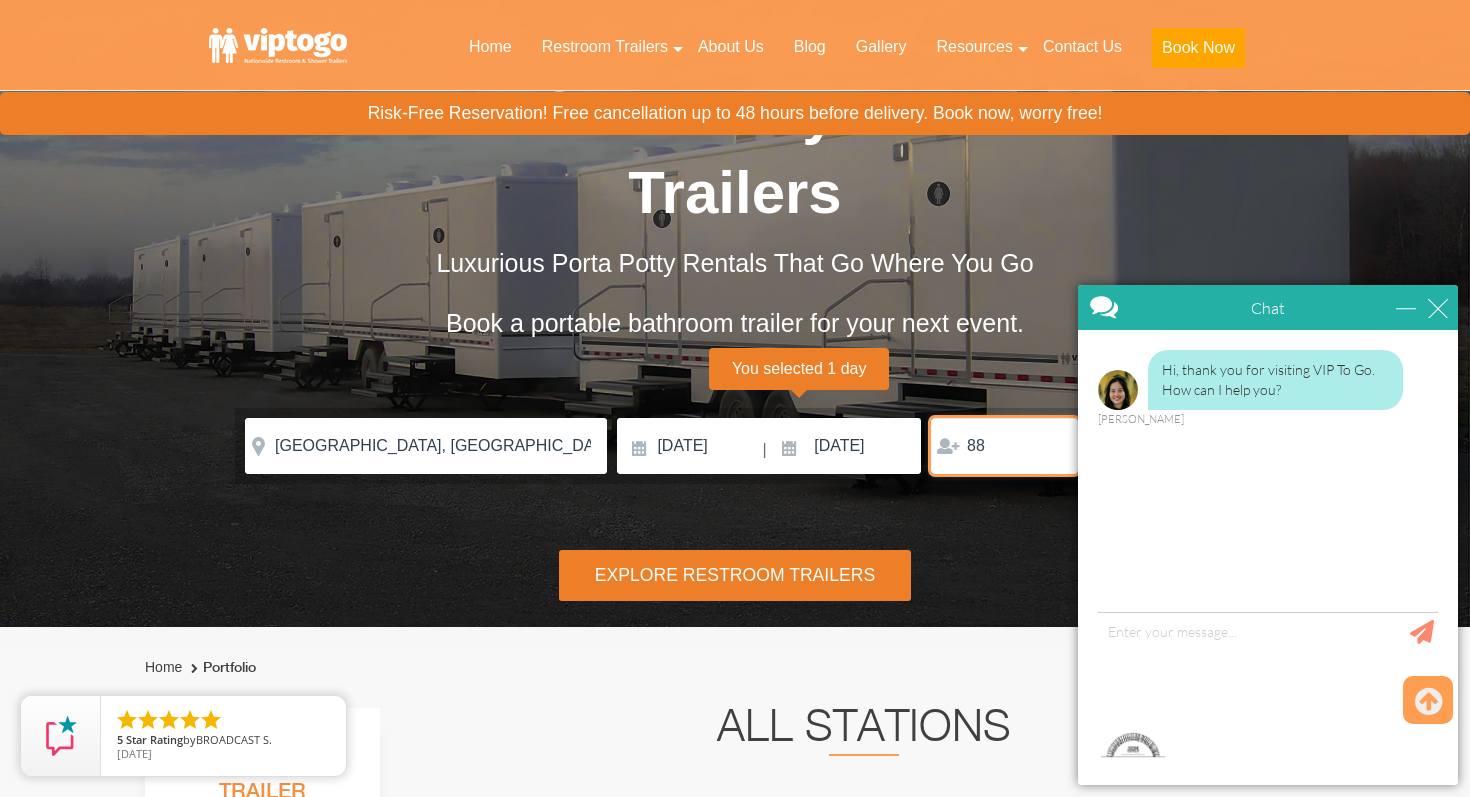 click on "88" at bounding box center [1004, 446] 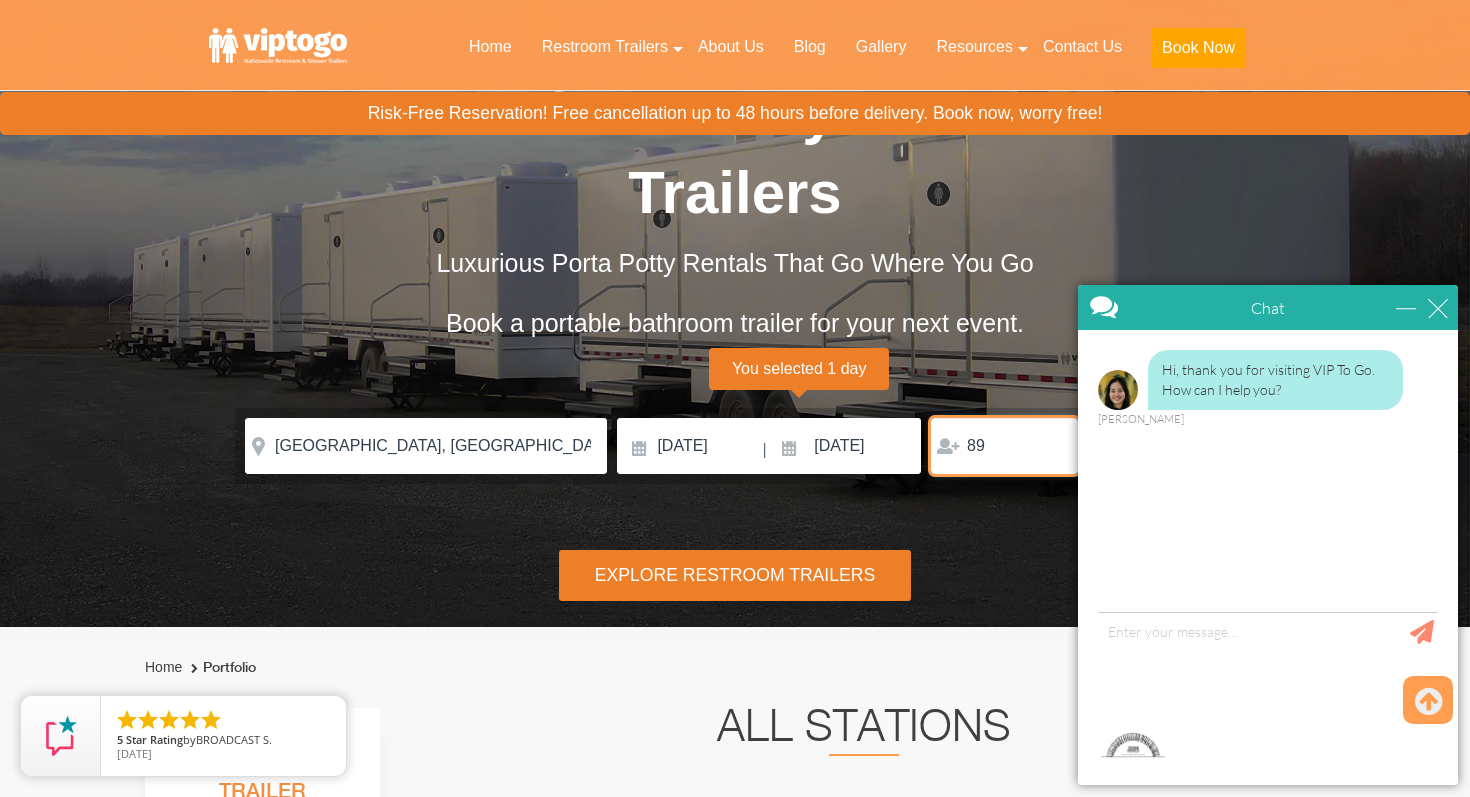 click on "89" at bounding box center [1004, 446] 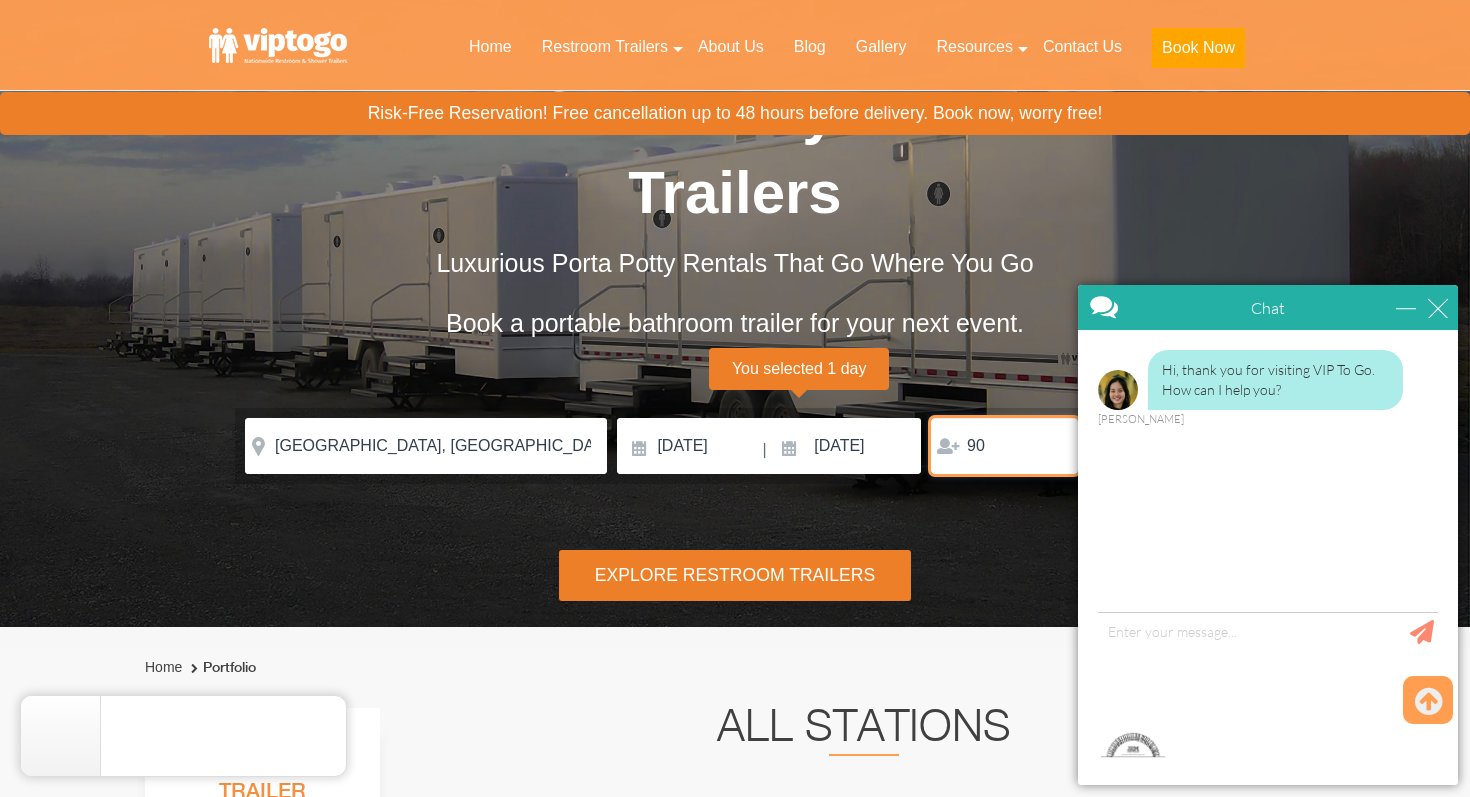 click on "90" at bounding box center (1004, 446) 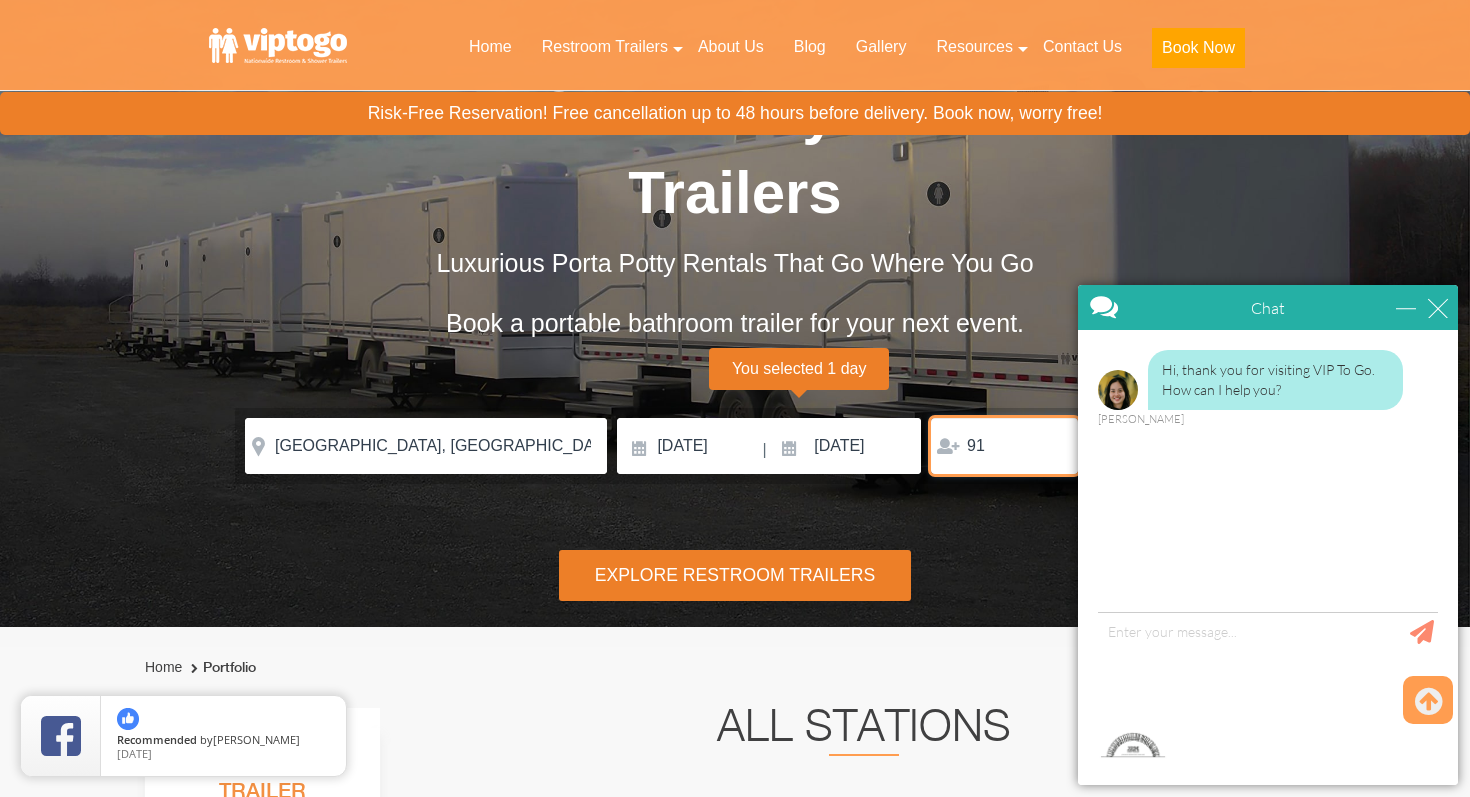 click on "91" at bounding box center [1004, 446] 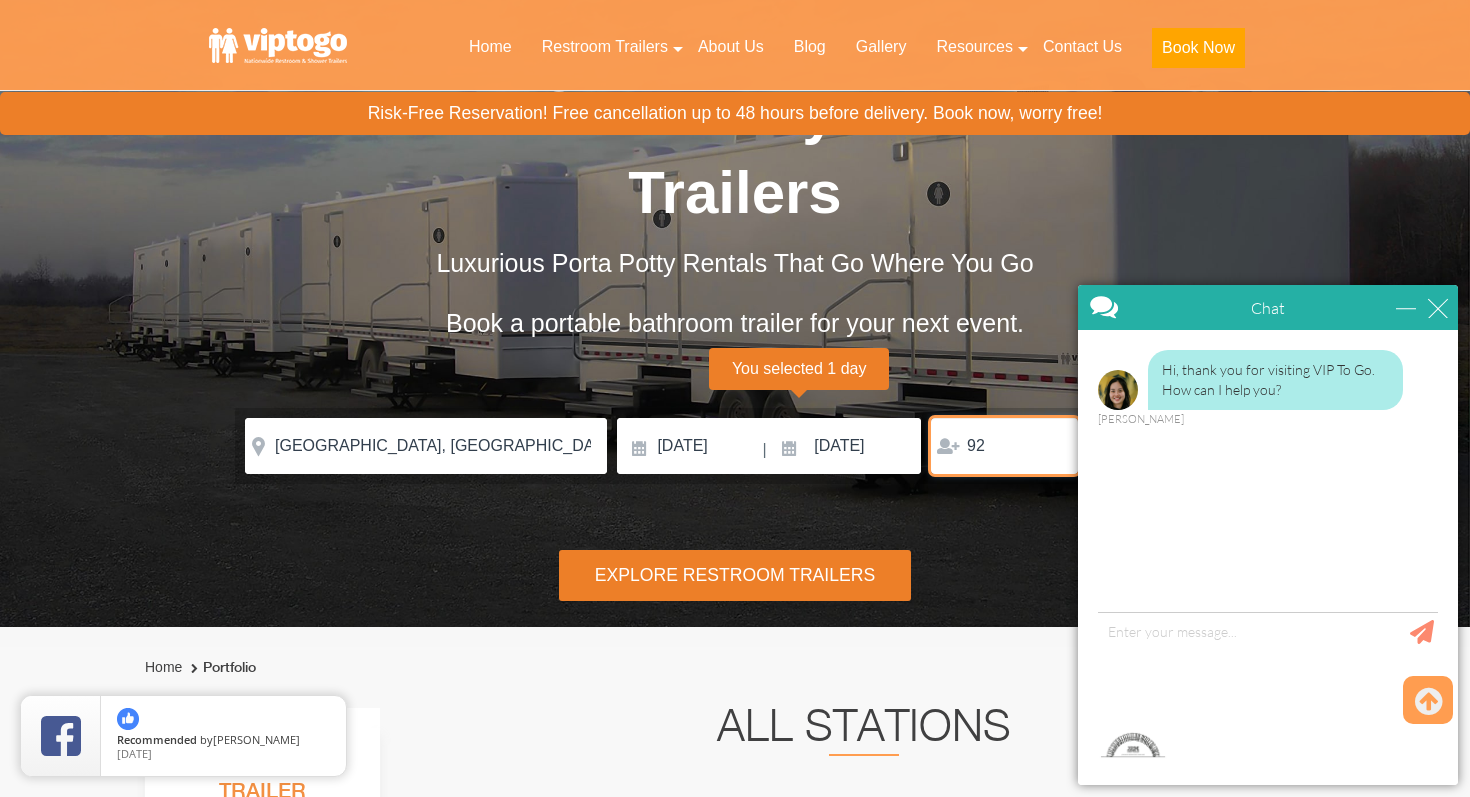 click on "92" at bounding box center [1004, 446] 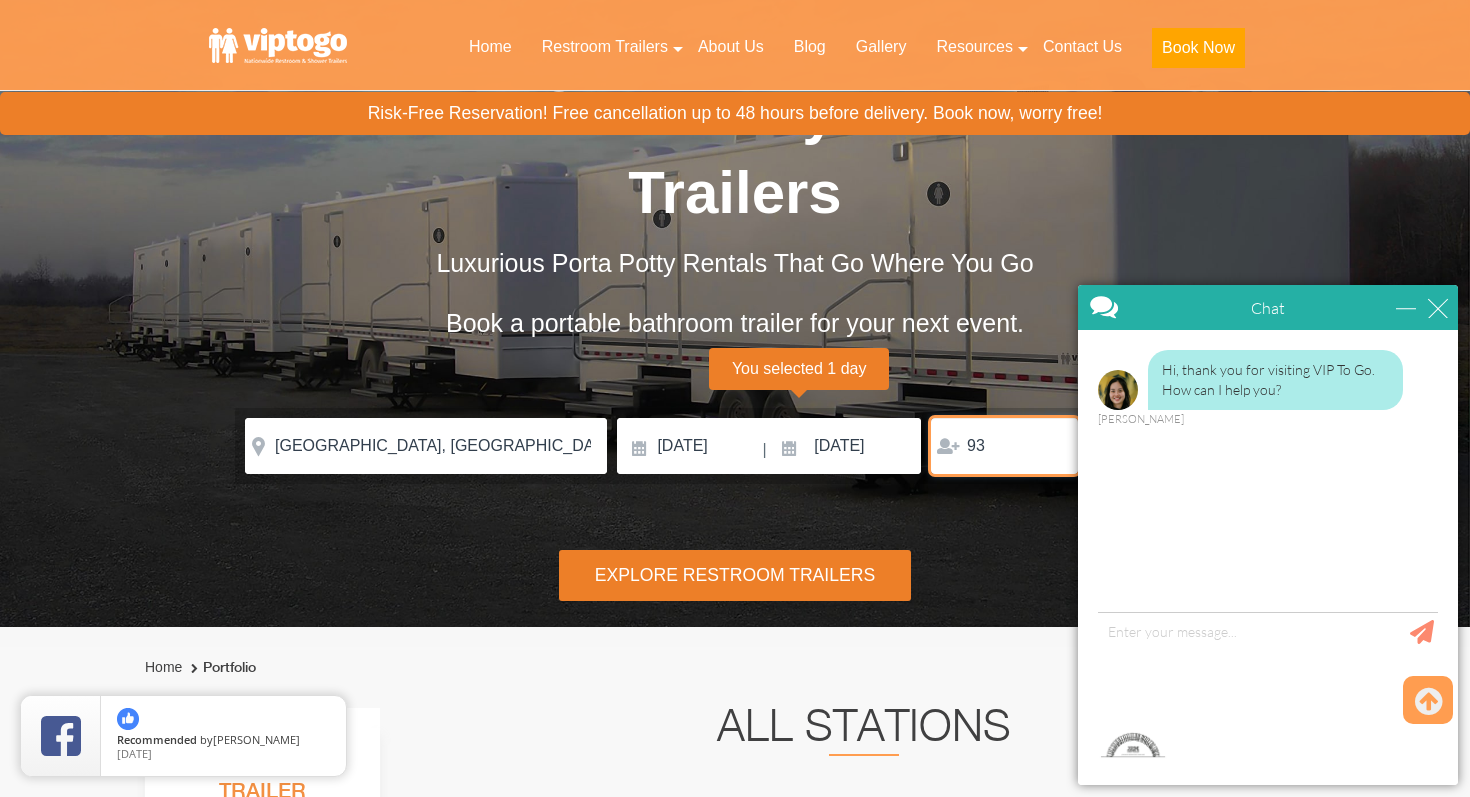click on "93" at bounding box center (1004, 446) 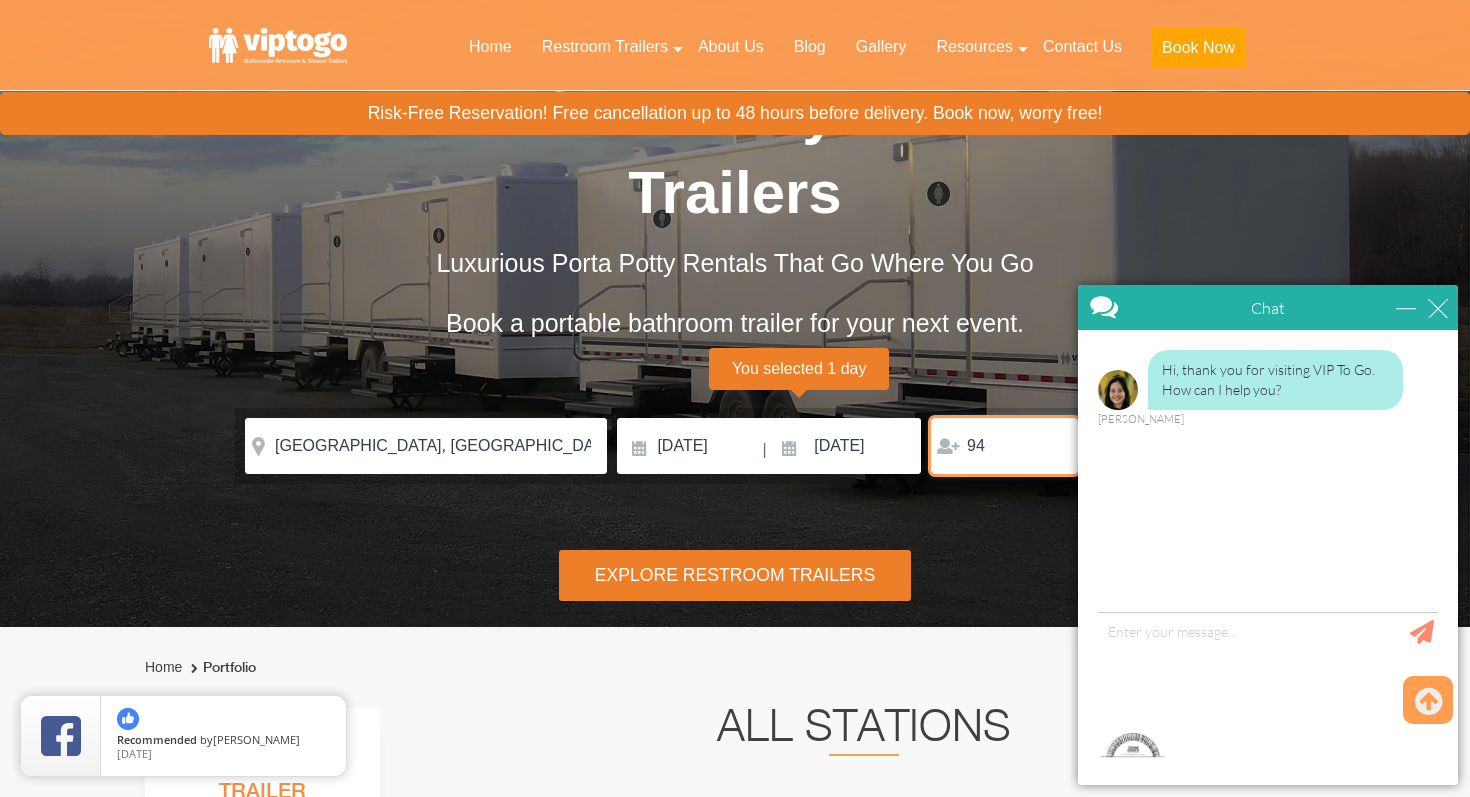 click on "94" at bounding box center [1004, 446] 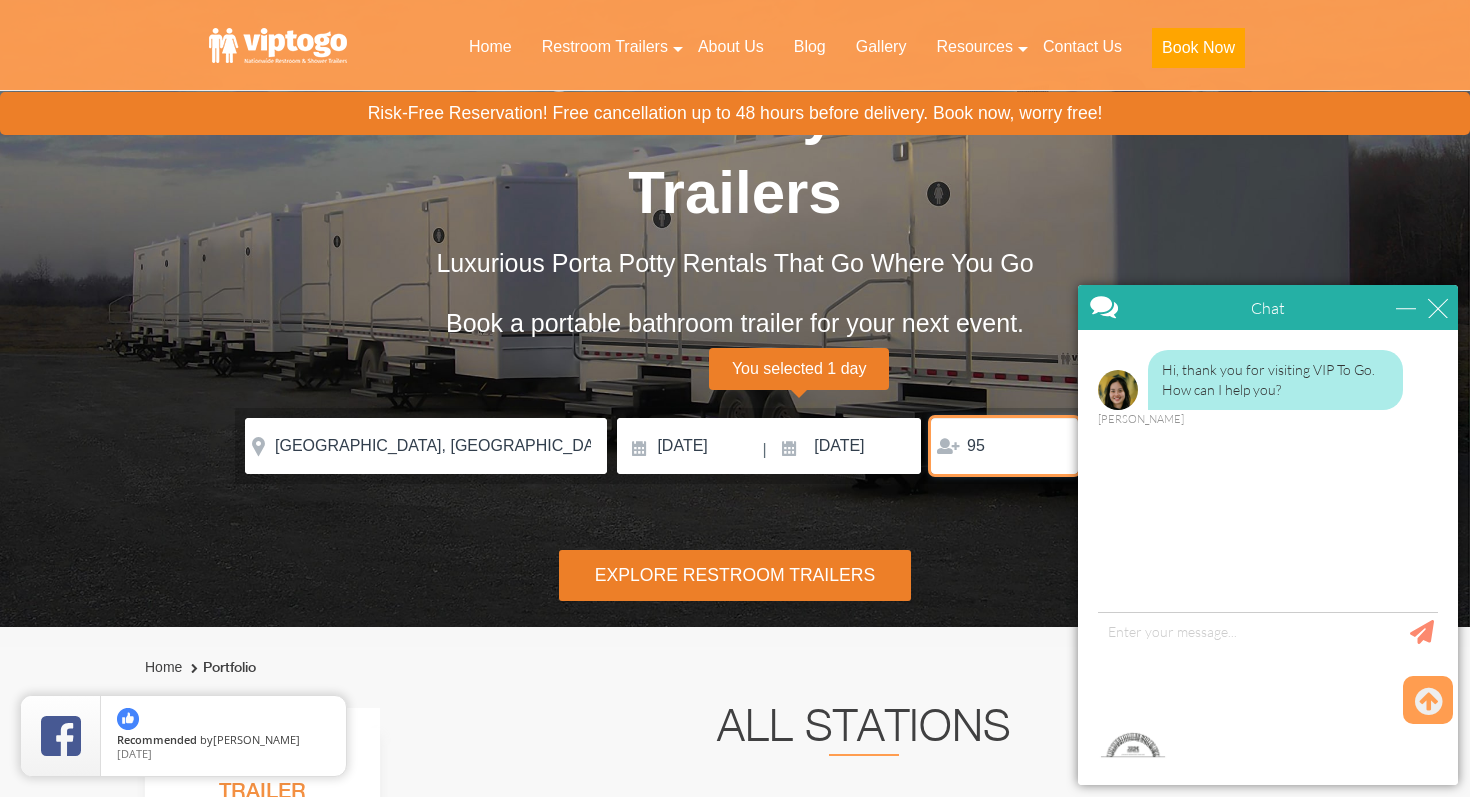 click on "95" at bounding box center [1004, 446] 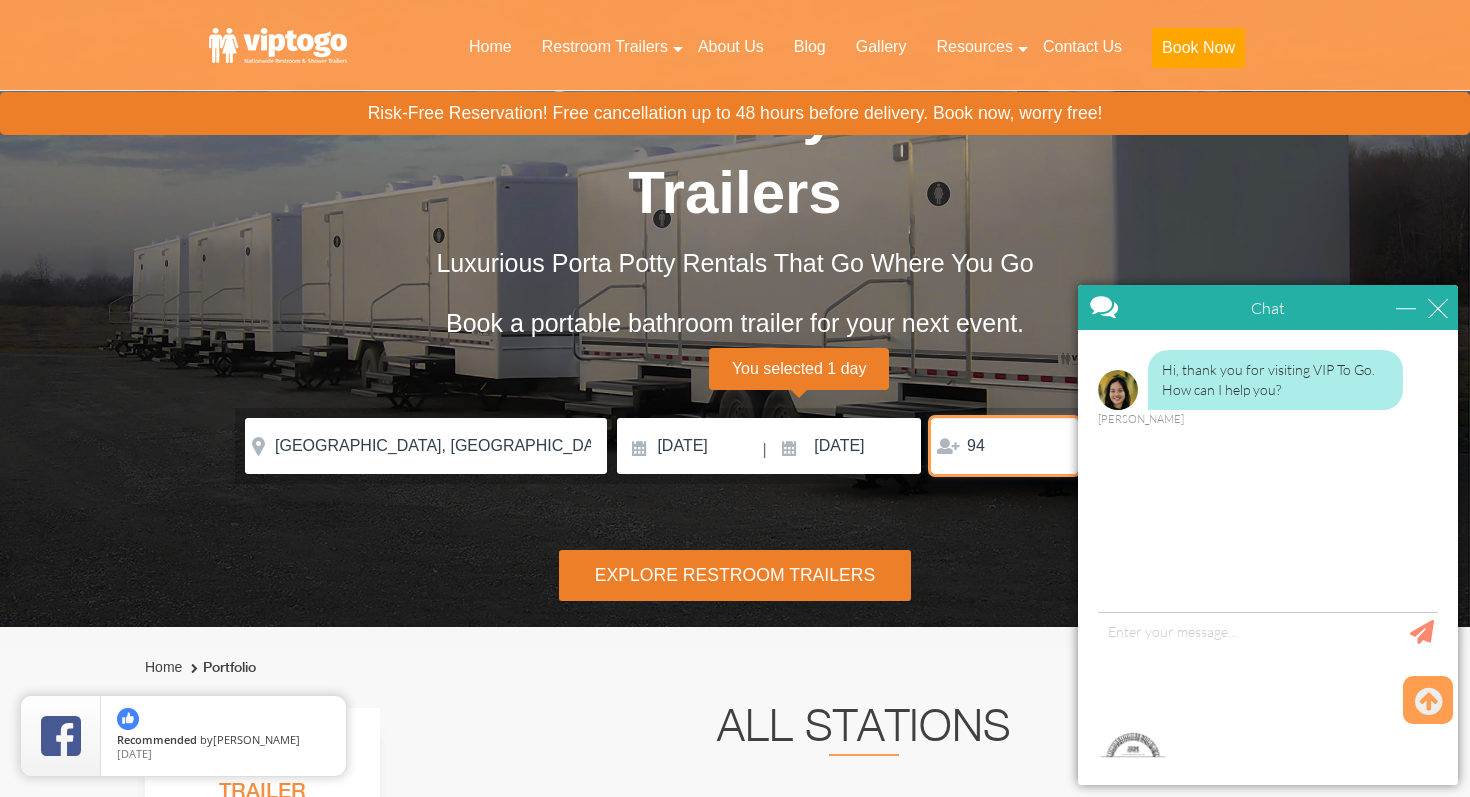 click on "94" at bounding box center (1004, 446) 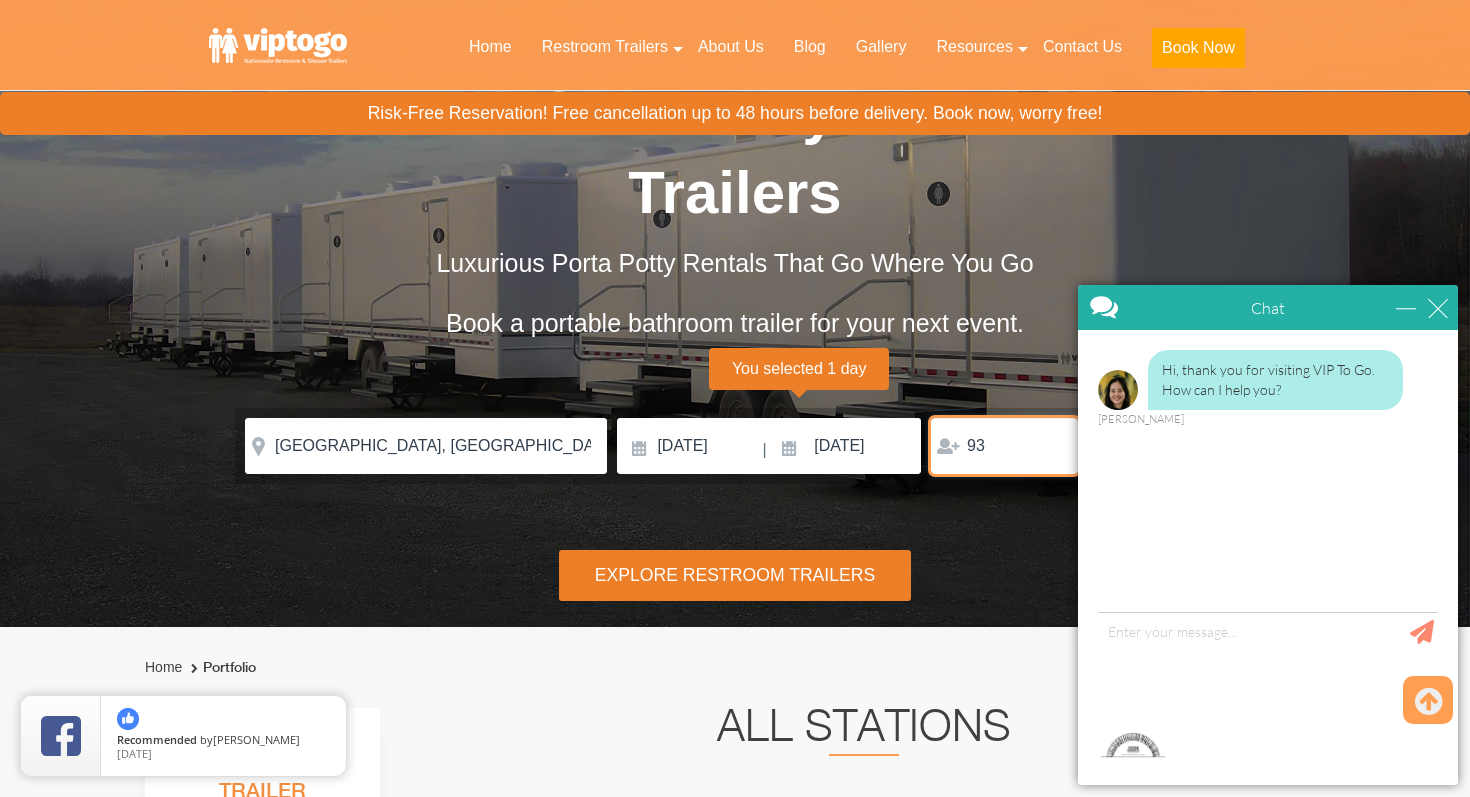 click on "93" at bounding box center (1004, 446) 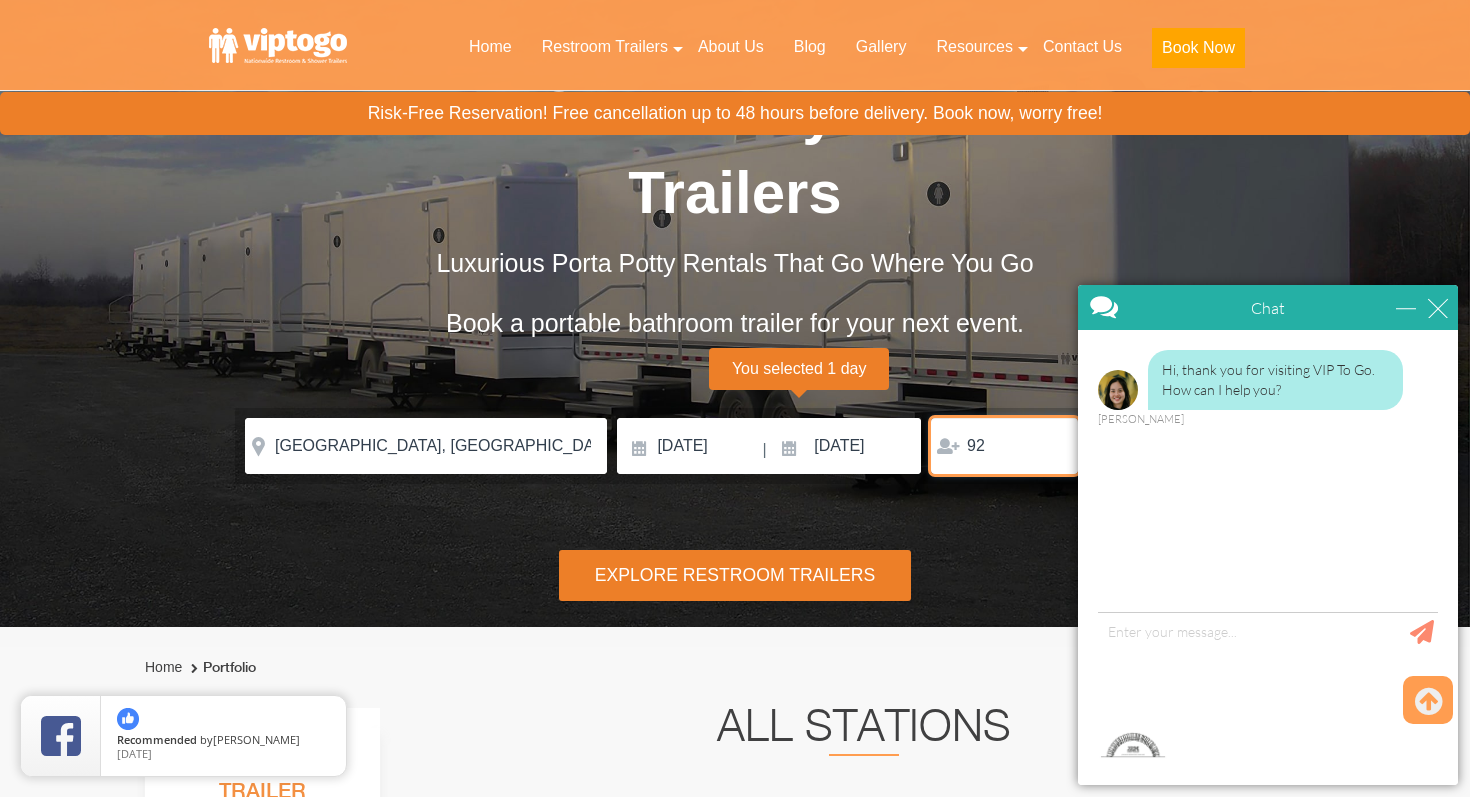 click on "92" at bounding box center [1004, 446] 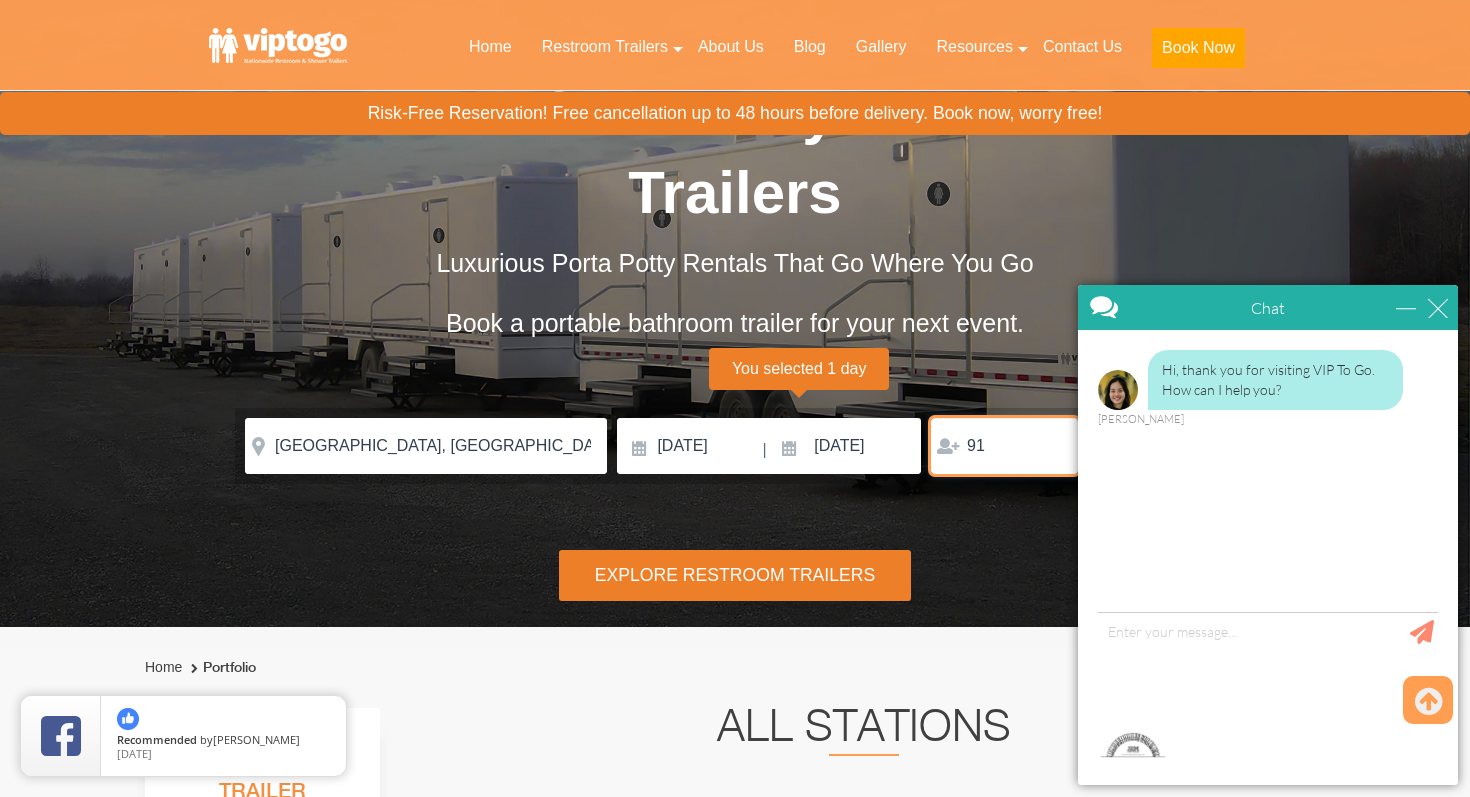 click on "91" at bounding box center (1004, 446) 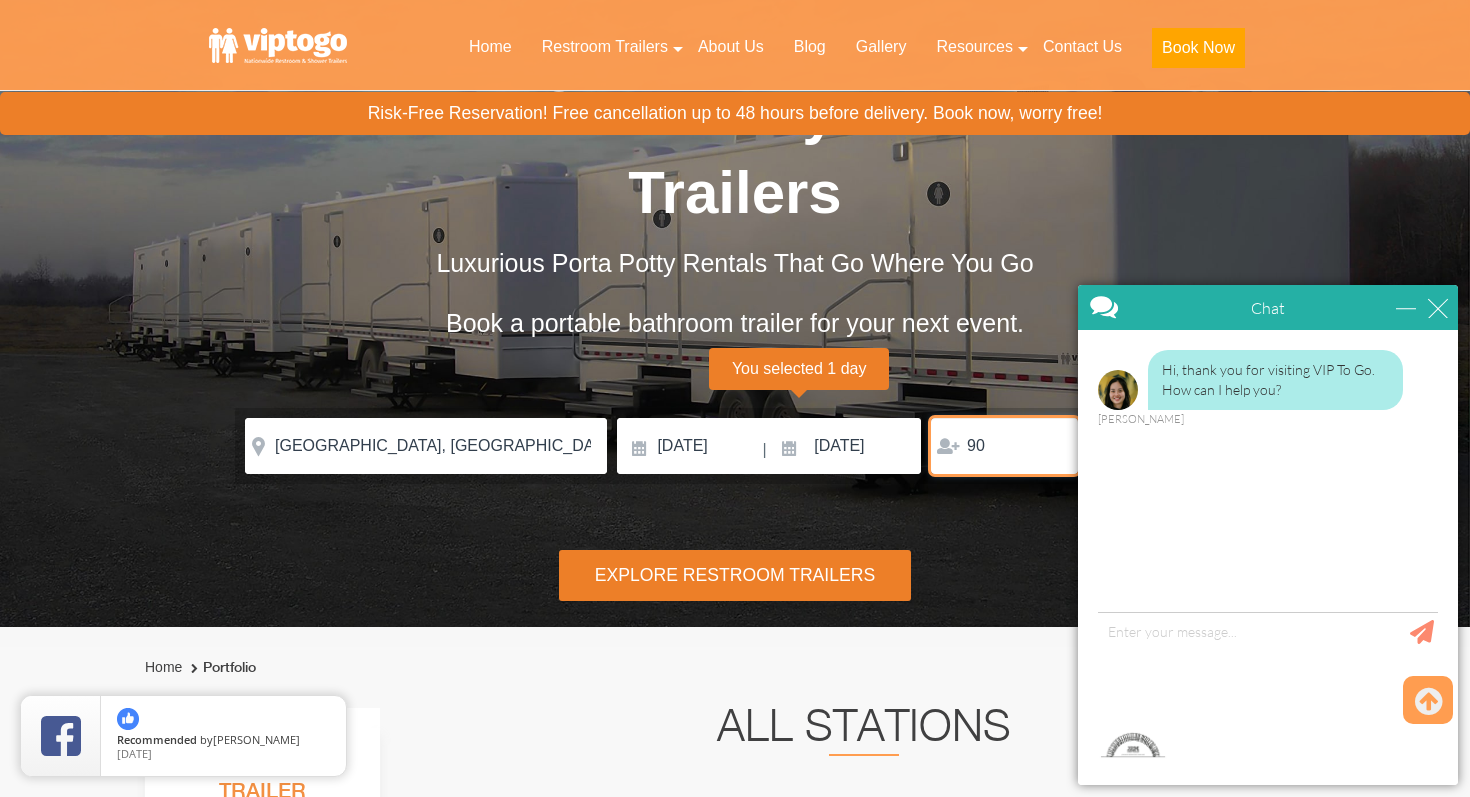 click on "90" at bounding box center [1004, 446] 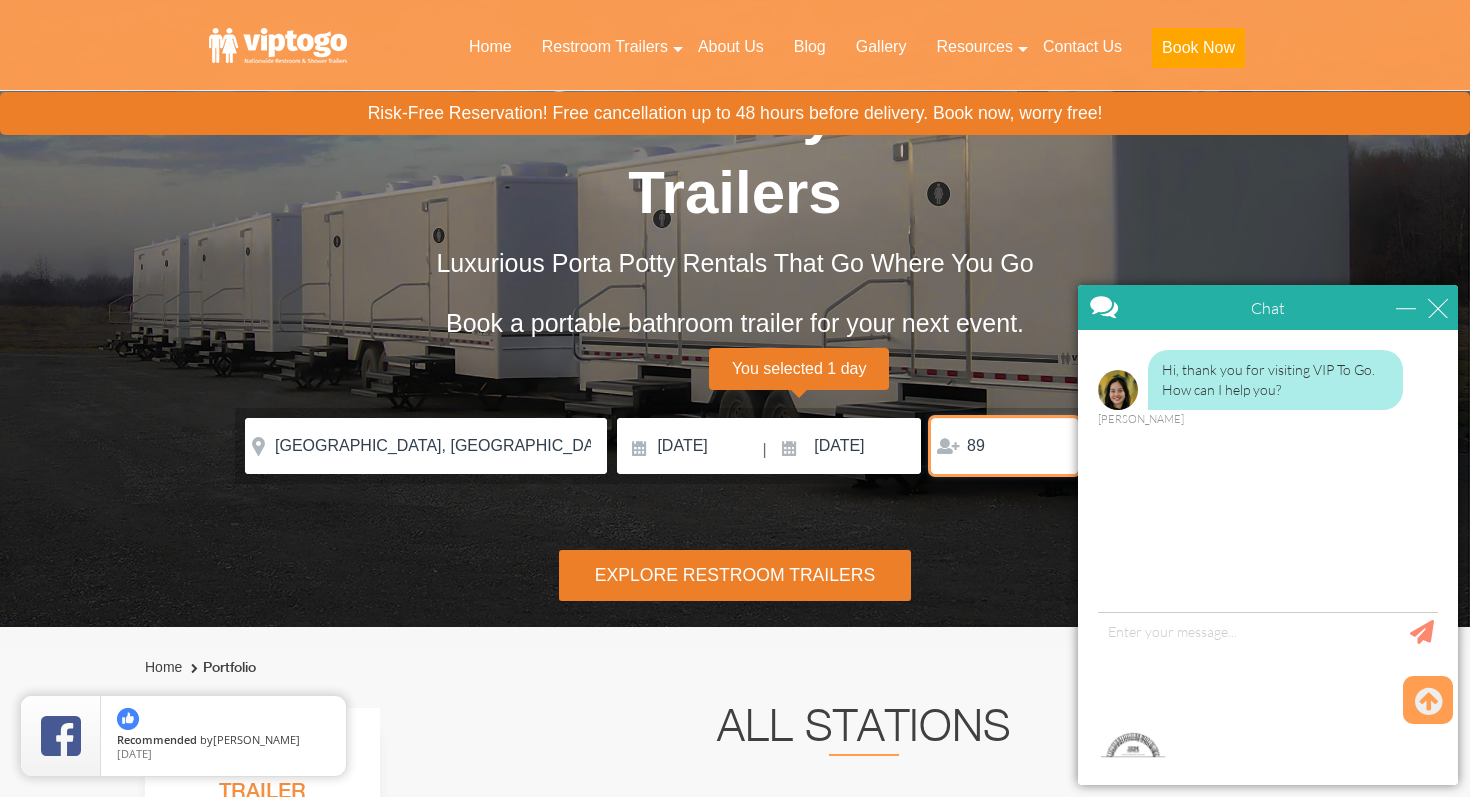 click on "89" at bounding box center (1004, 446) 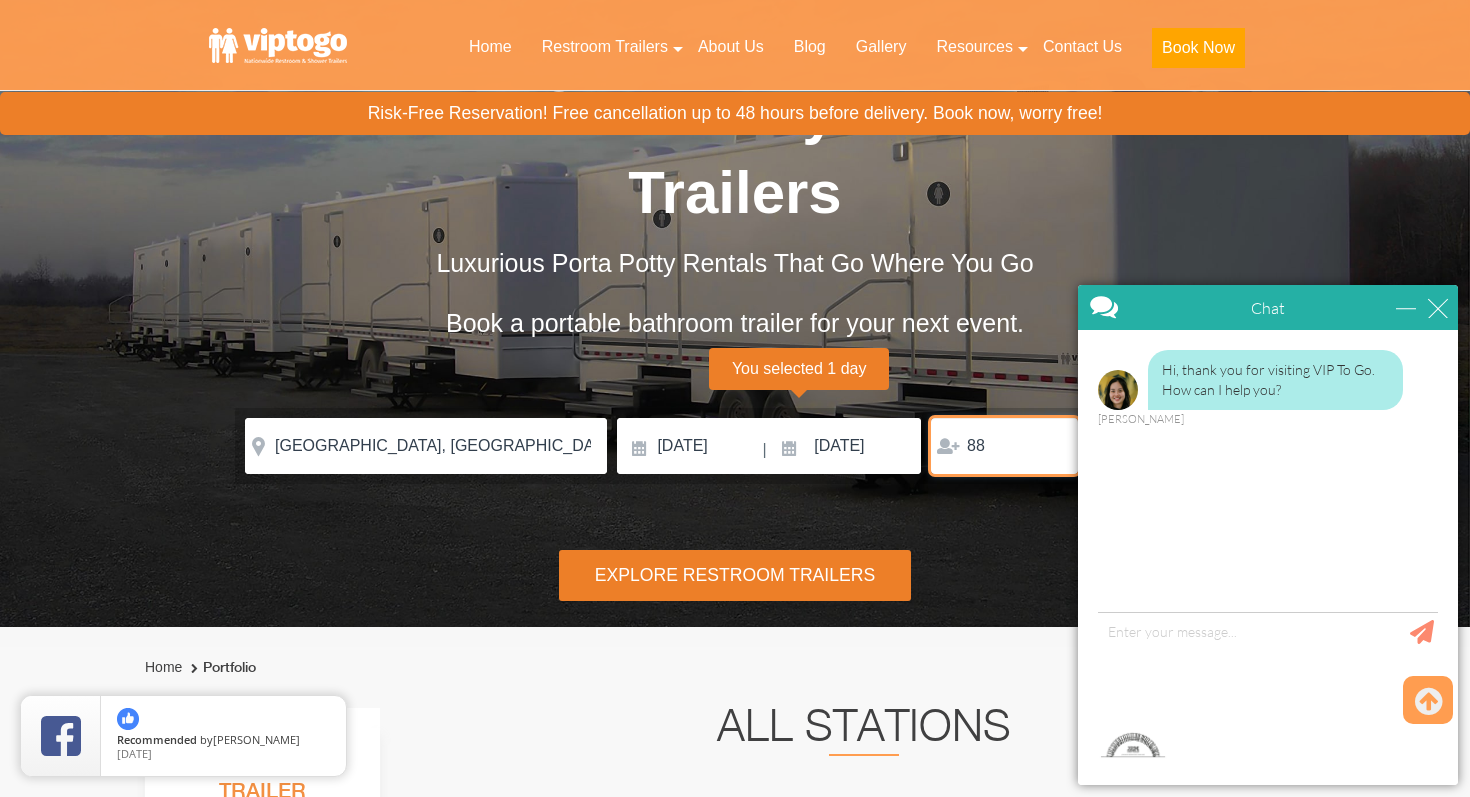 click on "88" at bounding box center [1004, 446] 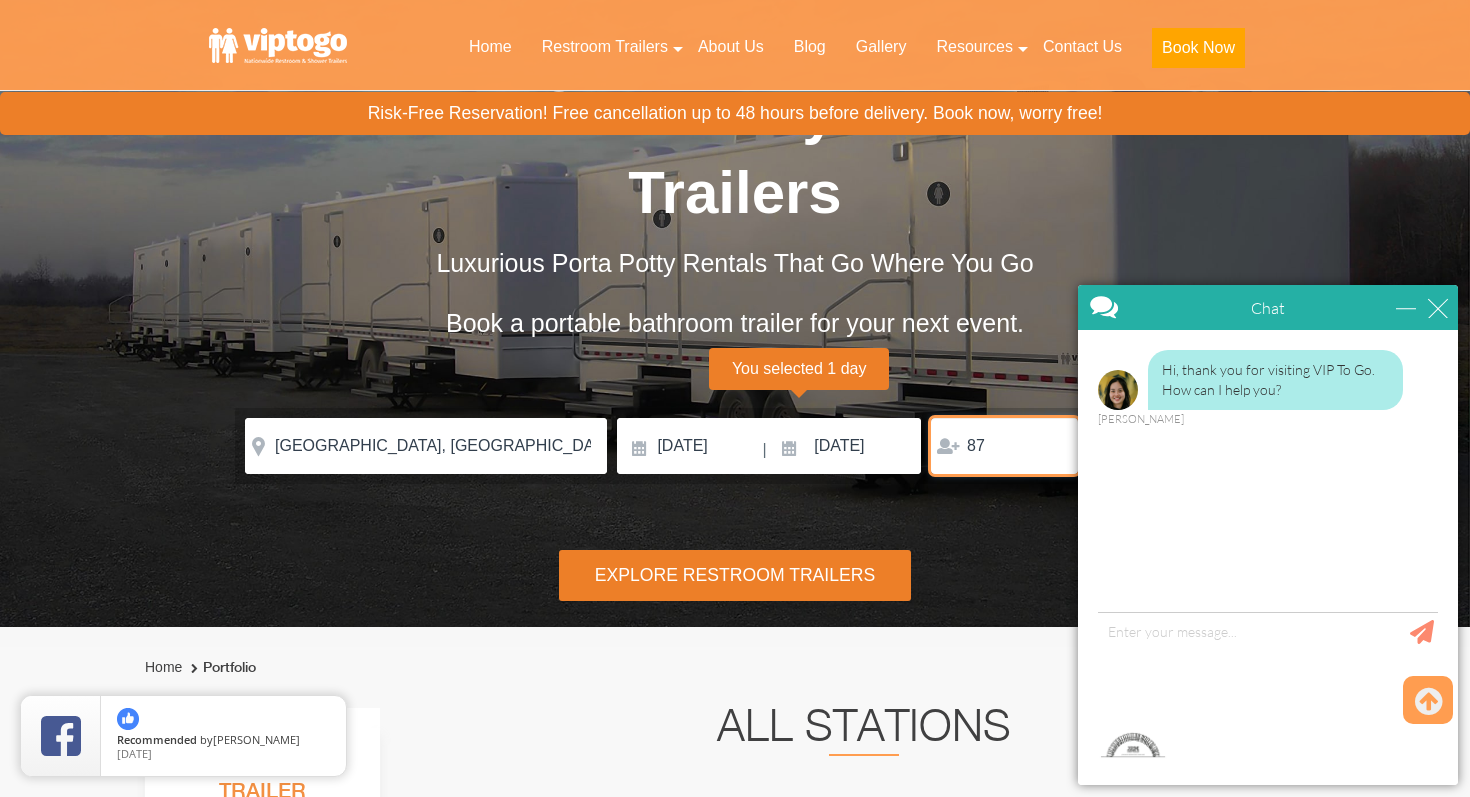 click on "87" at bounding box center [1004, 446] 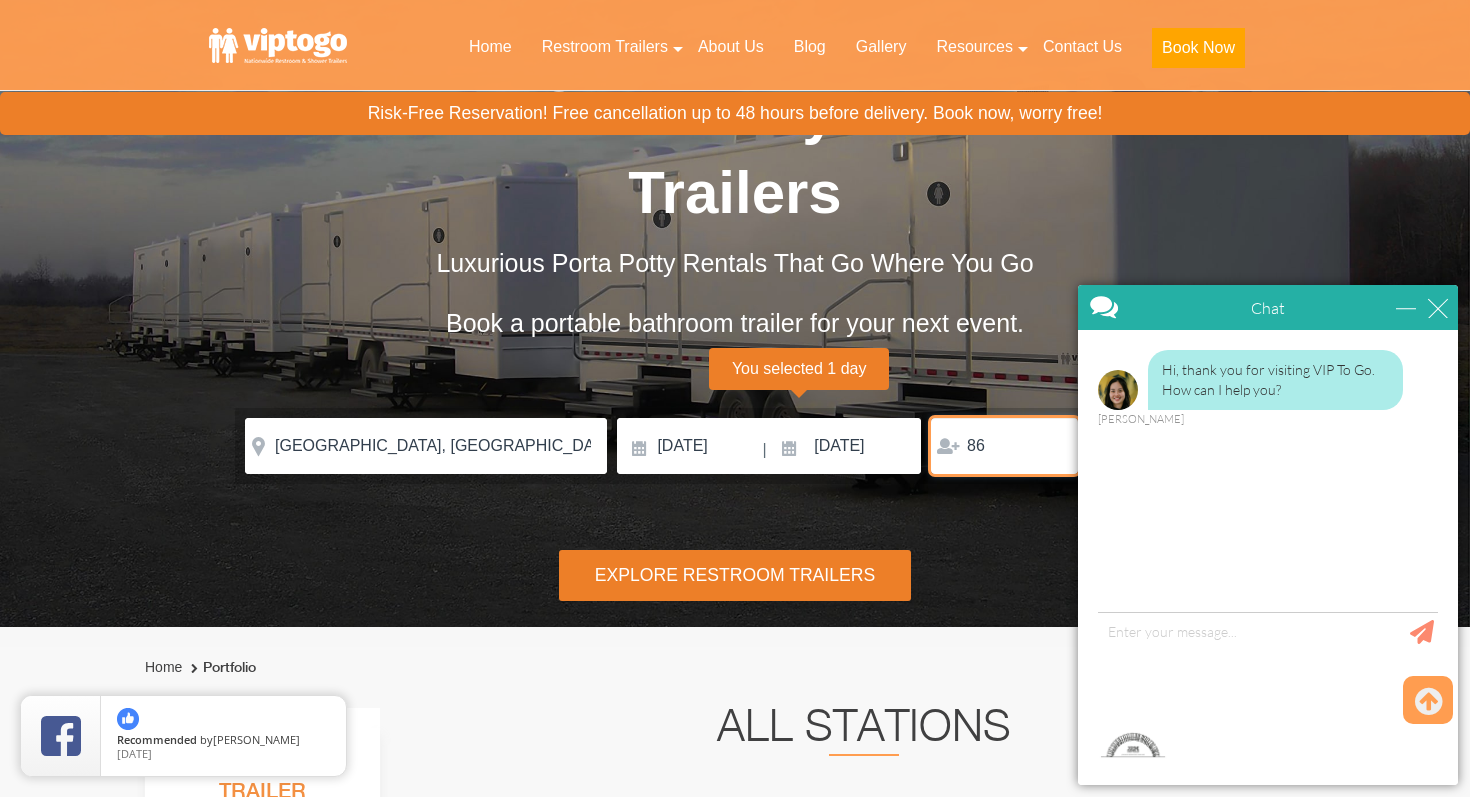 click on "86" at bounding box center [1004, 446] 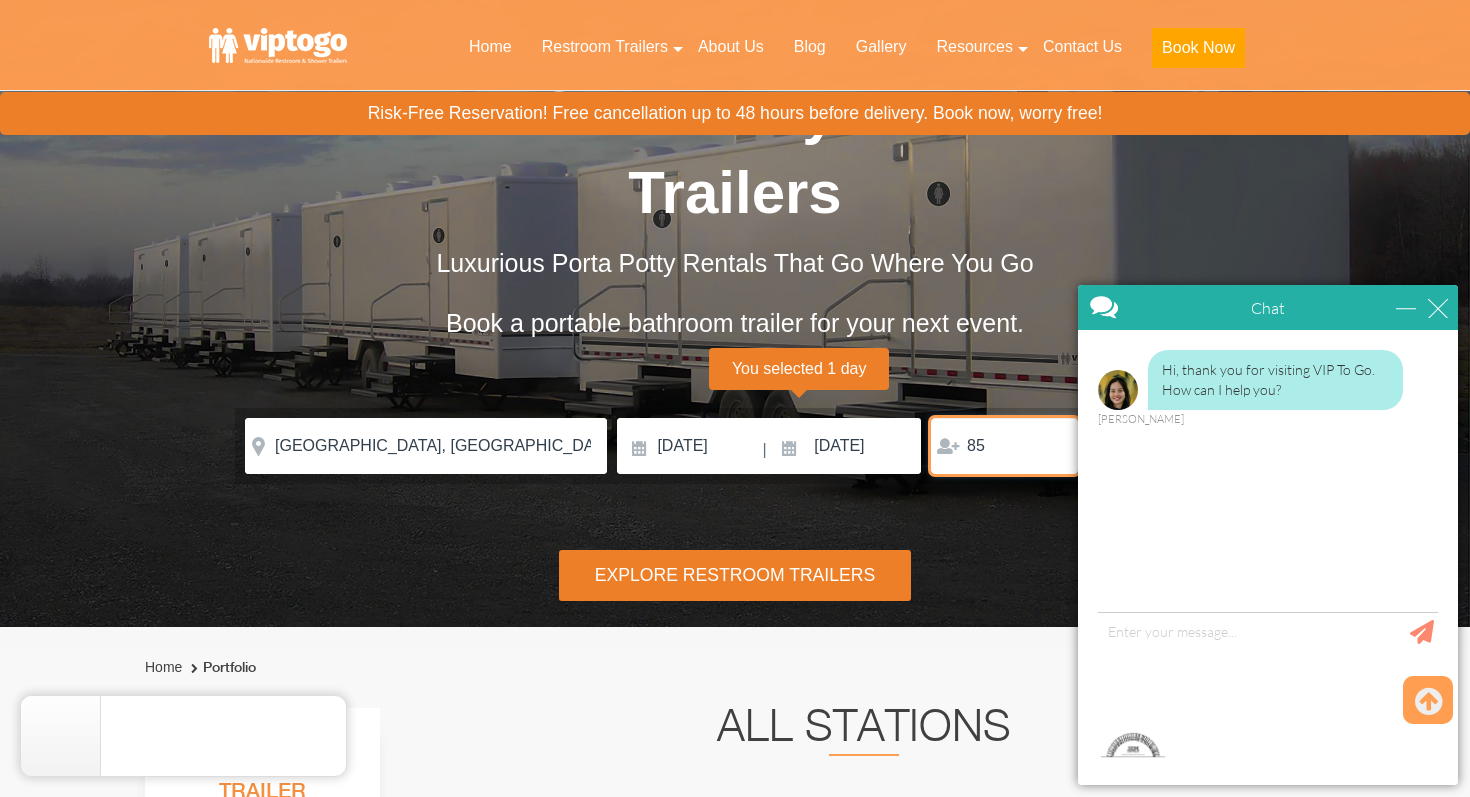 click on "85" at bounding box center [1004, 446] 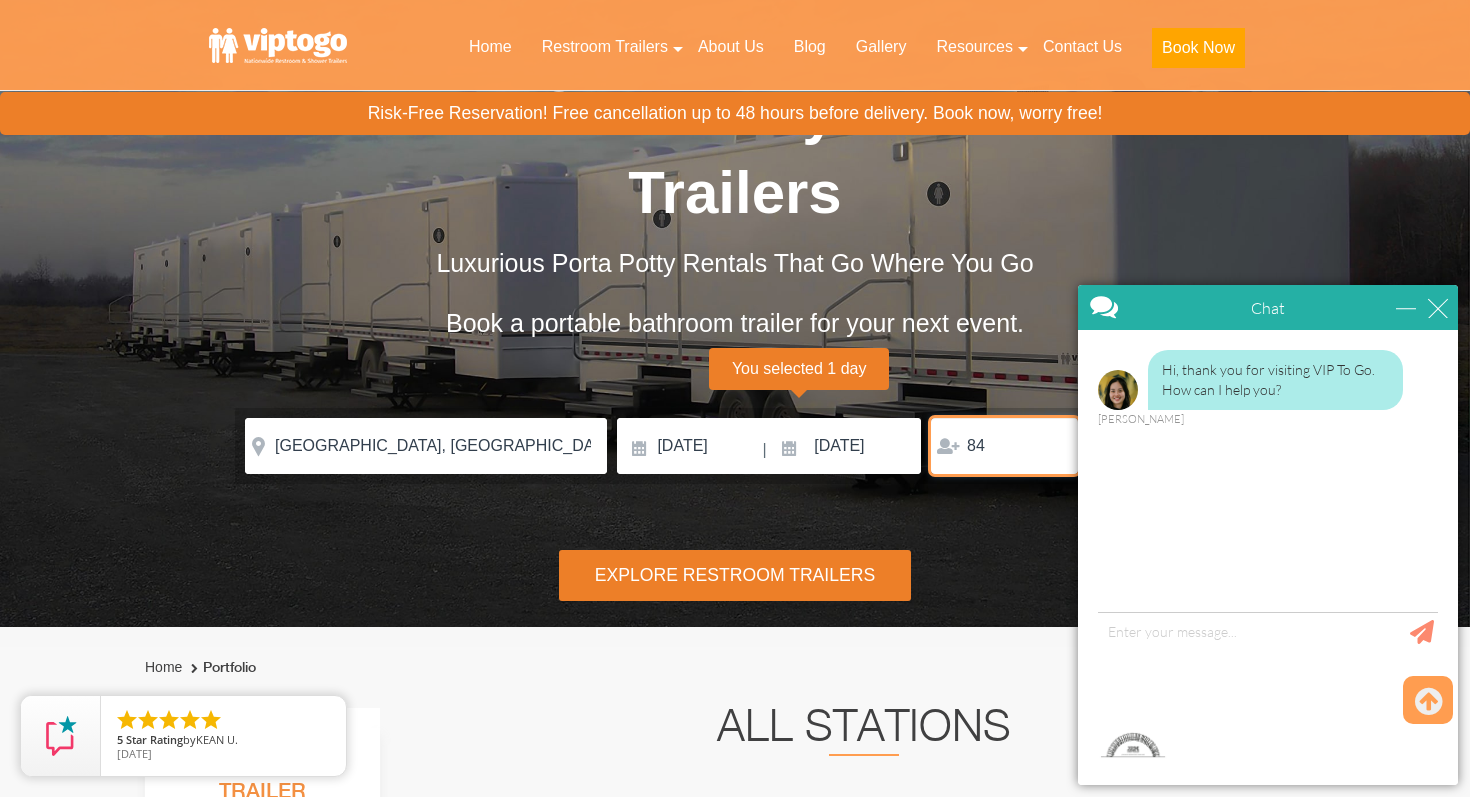 click on "84" at bounding box center (1004, 446) 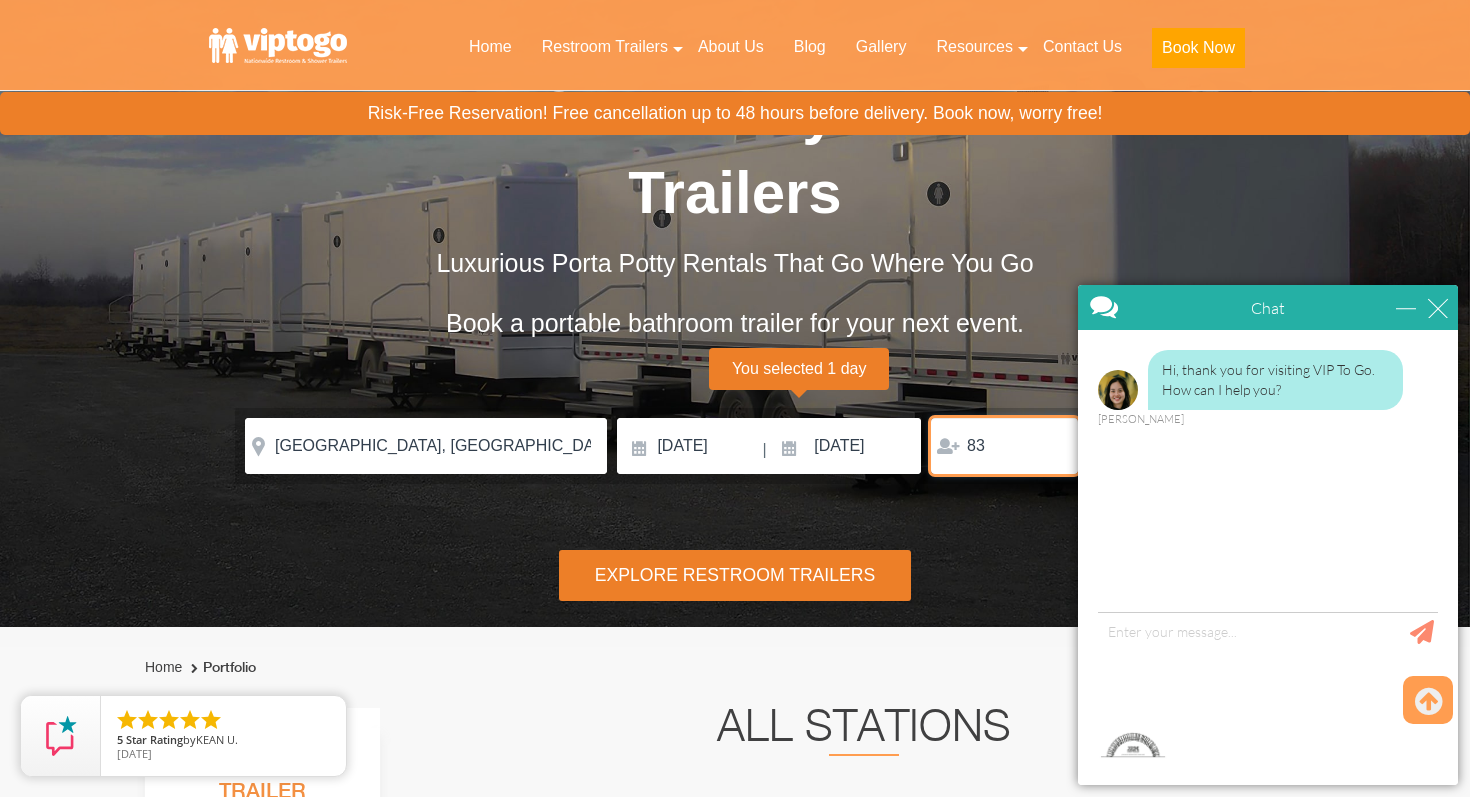 click on "83" at bounding box center [1004, 446] 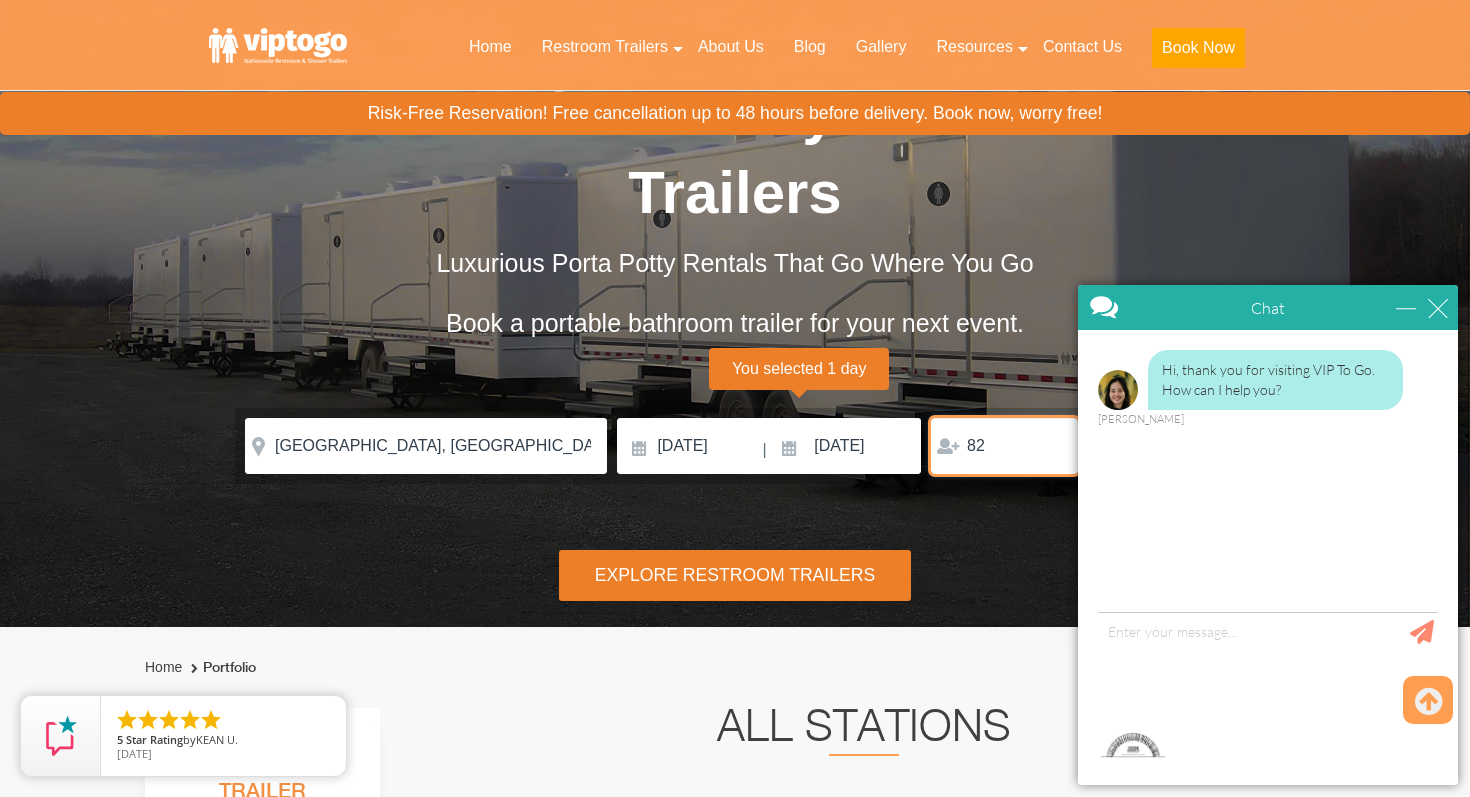 click on "82" at bounding box center (1004, 446) 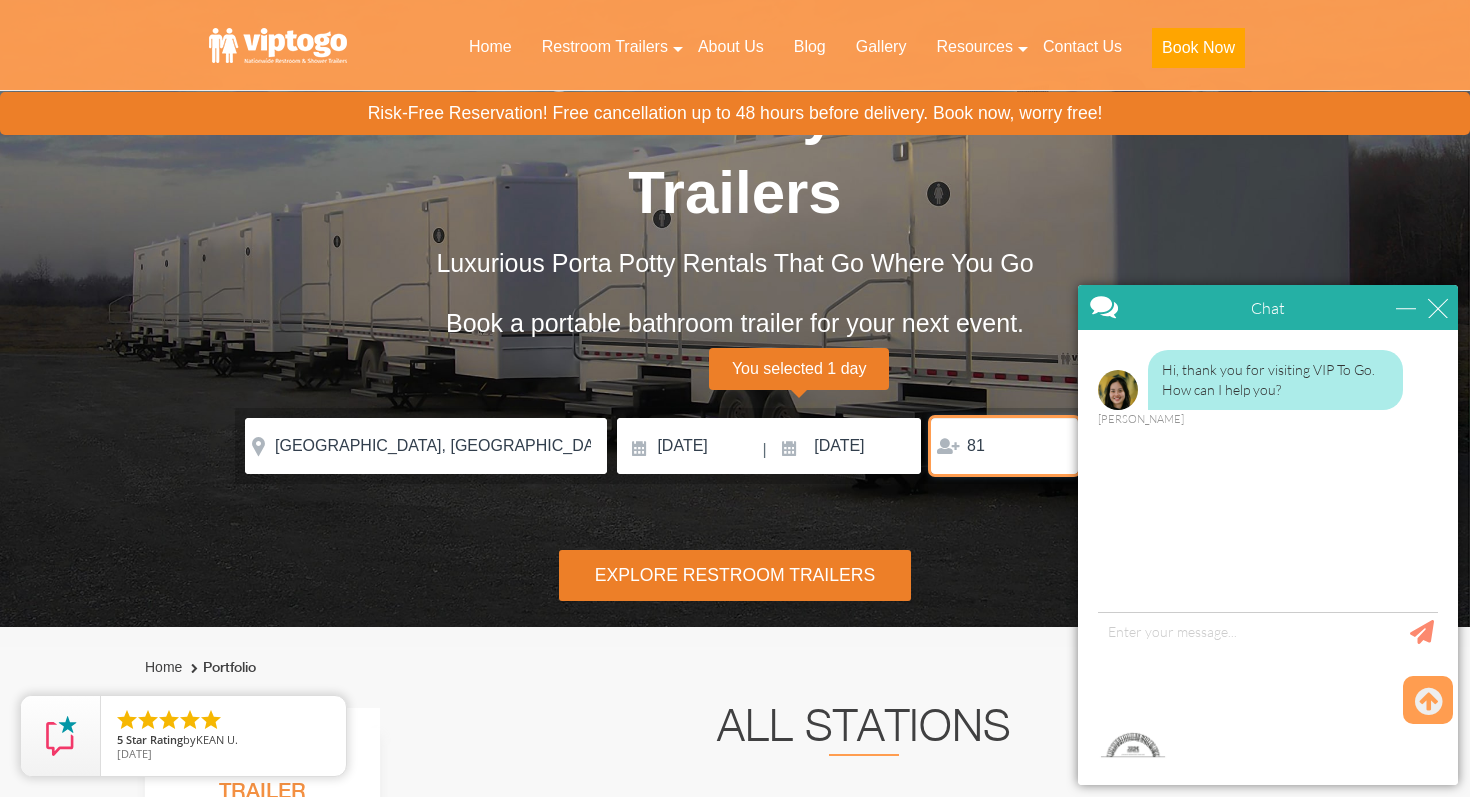 click on "81" at bounding box center [1004, 446] 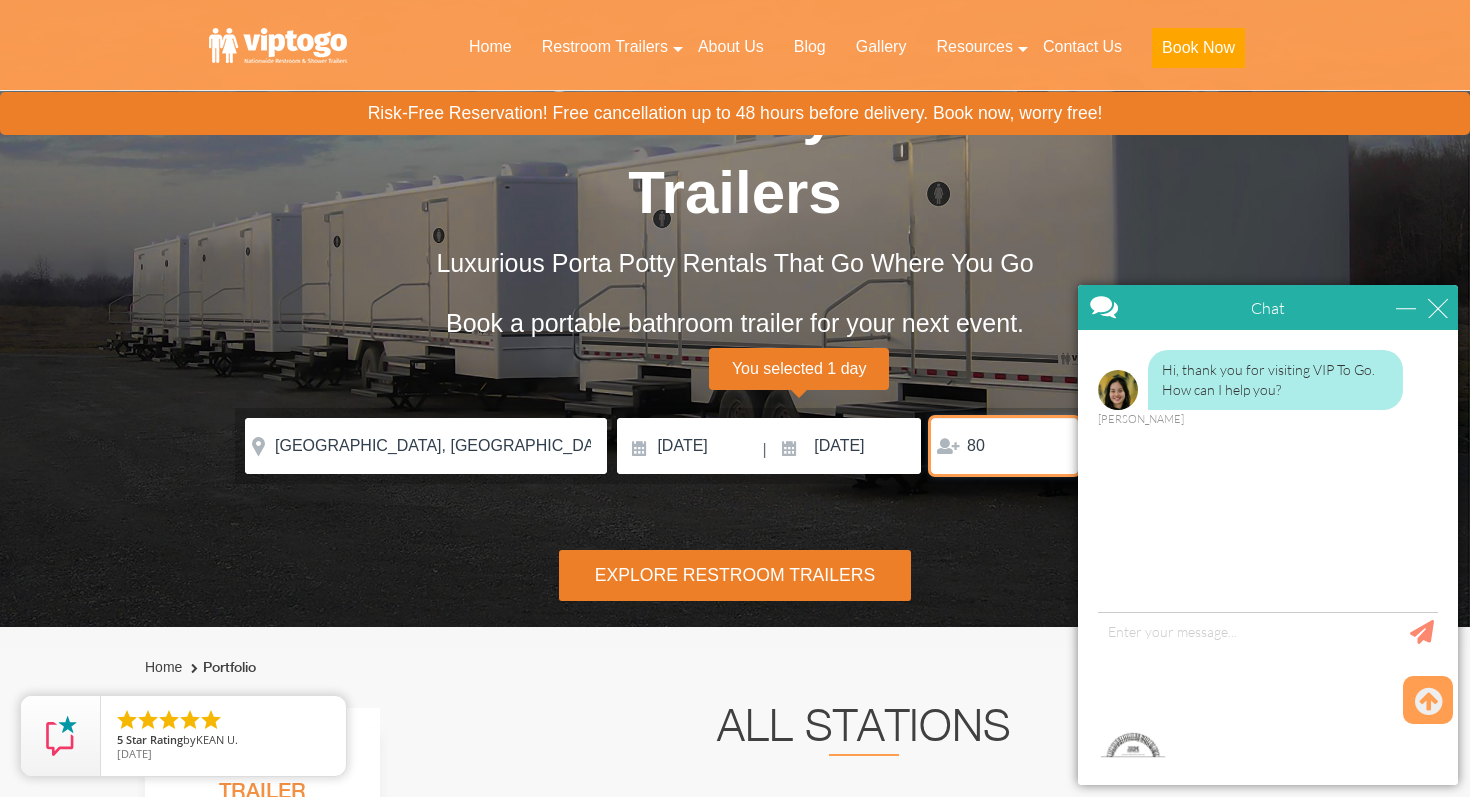 type on "80" 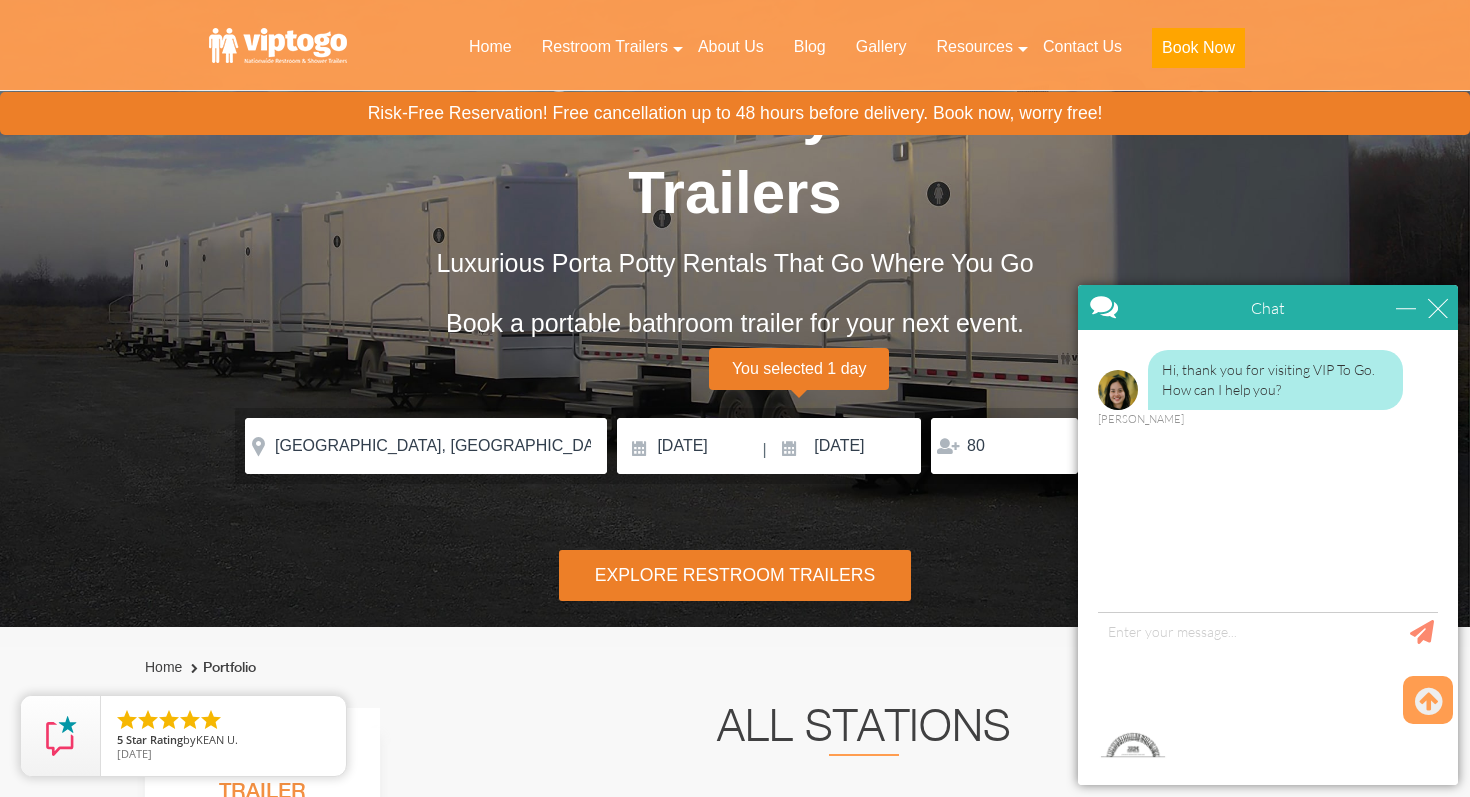 click on "Explore Restroom Trailers" at bounding box center (735, 575) 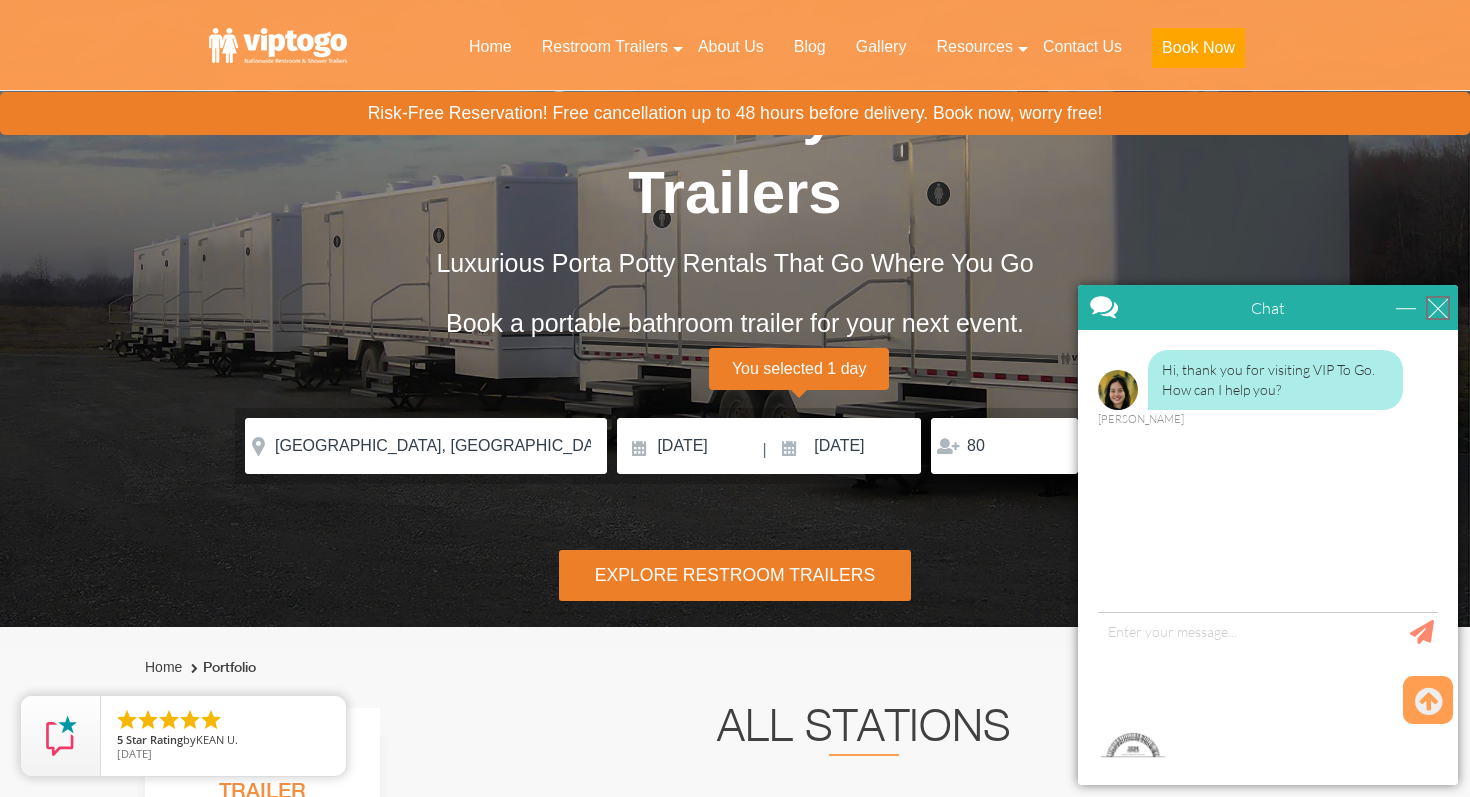 click at bounding box center (1438, 308) 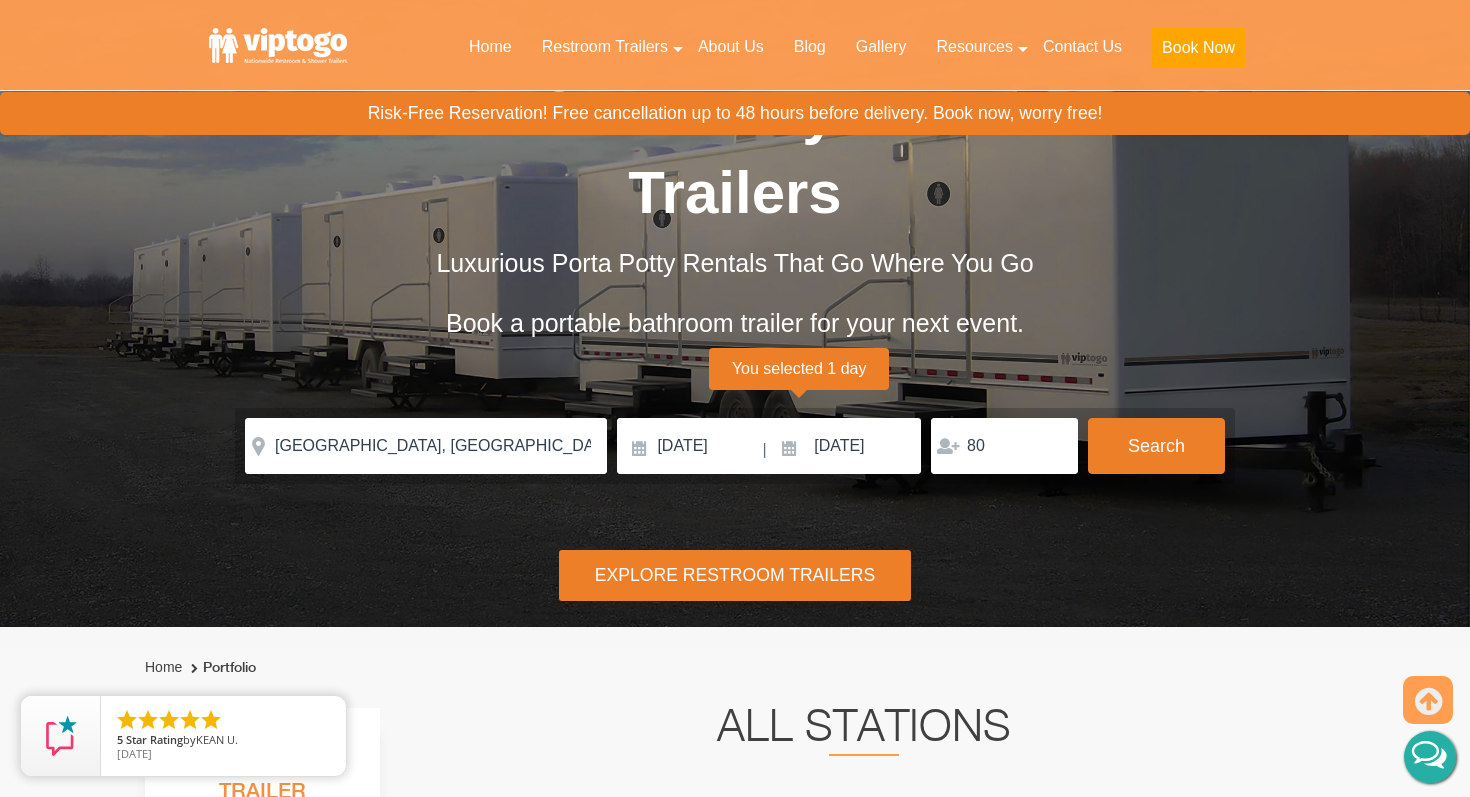scroll, scrollTop: 0, scrollLeft: 0, axis: both 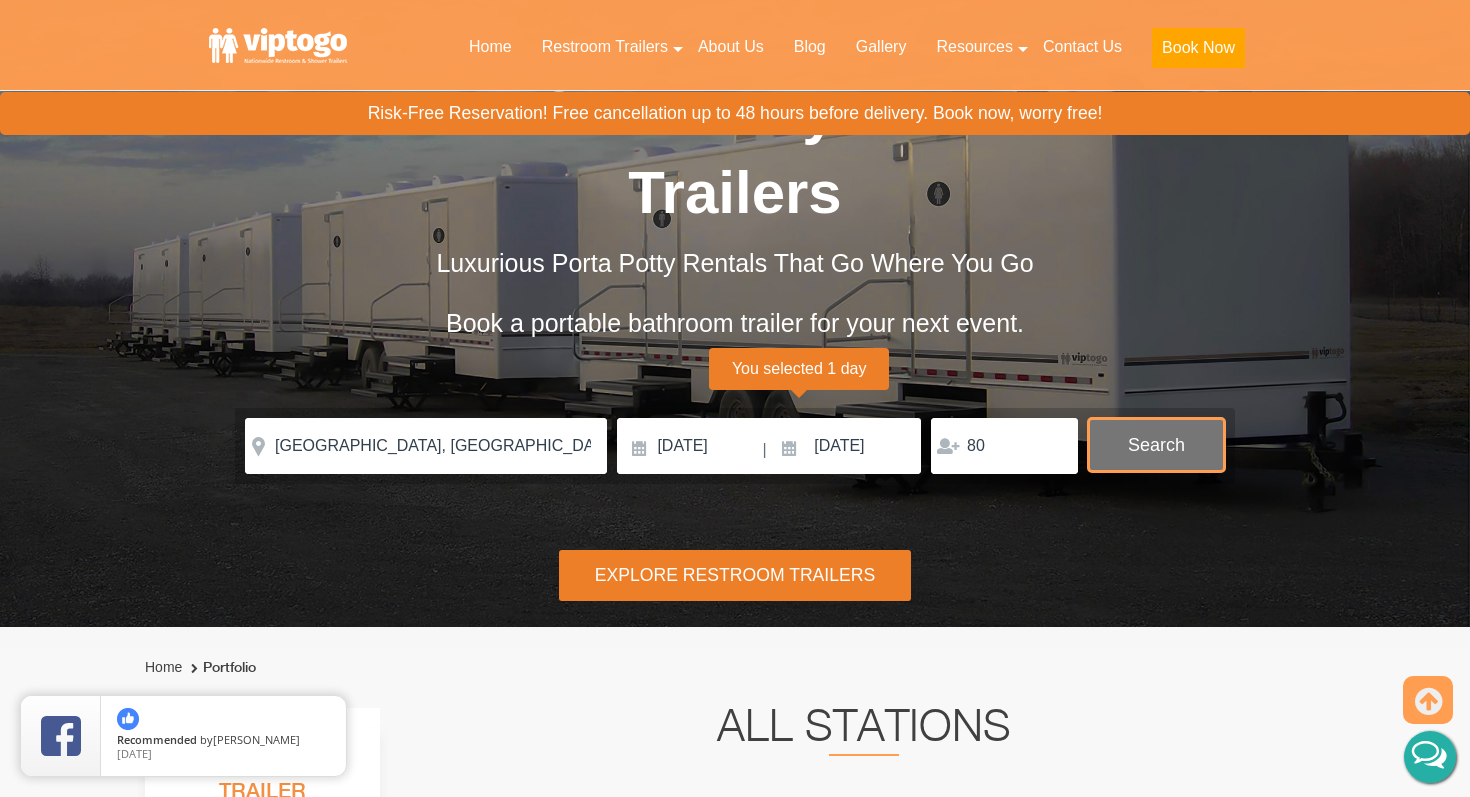click on "Search" at bounding box center (1156, 445) 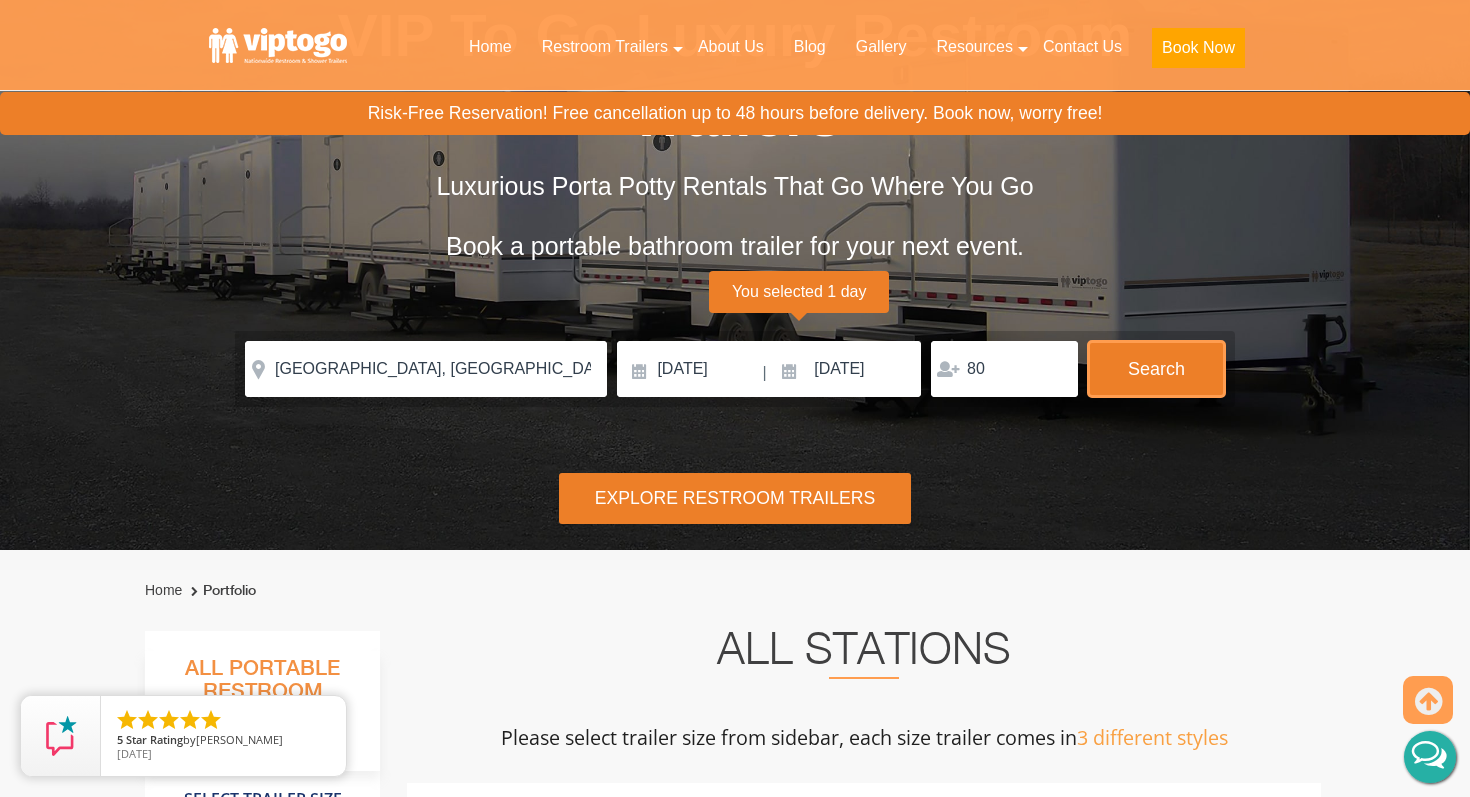 scroll, scrollTop: 0, scrollLeft: 0, axis: both 